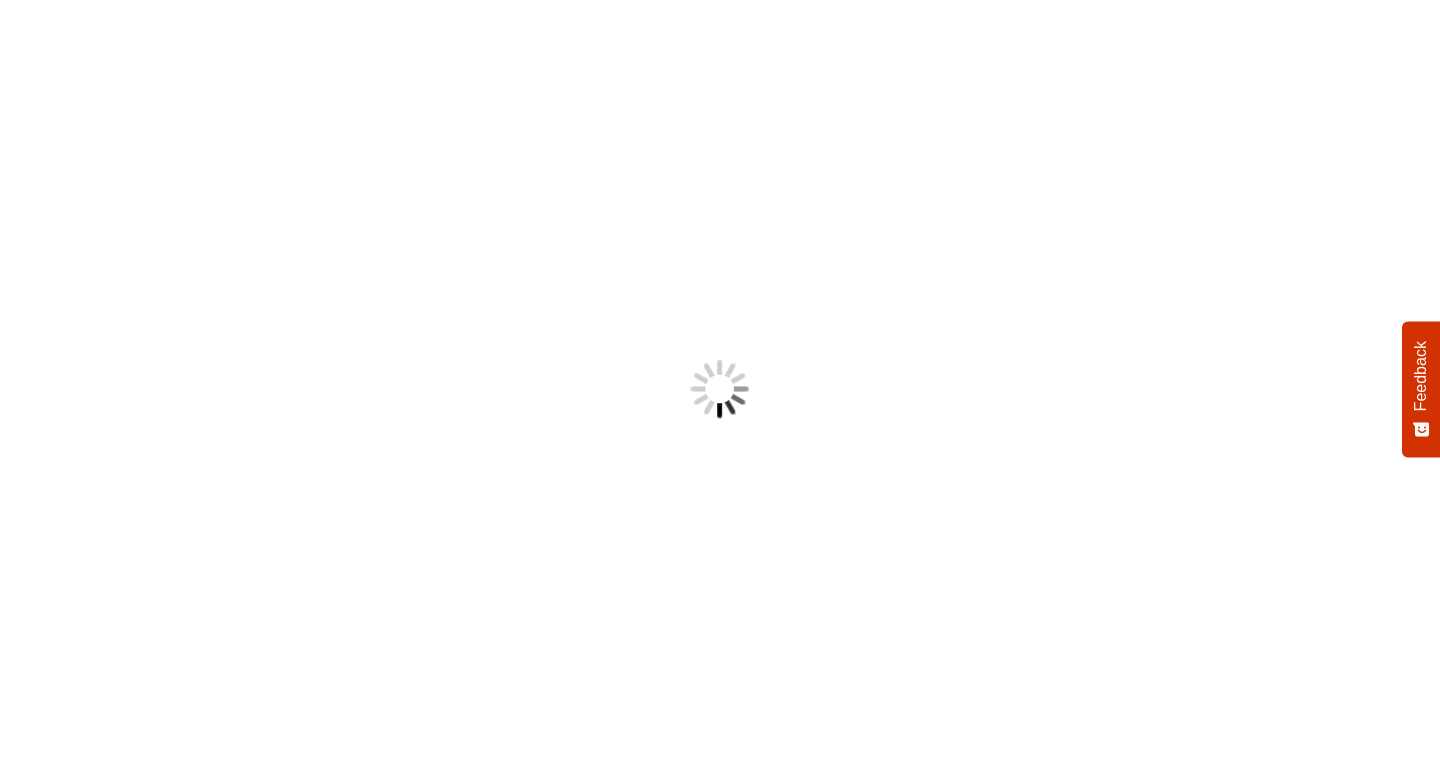 scroll, scrollTop: 0, scrollLeft: 0, axis: both 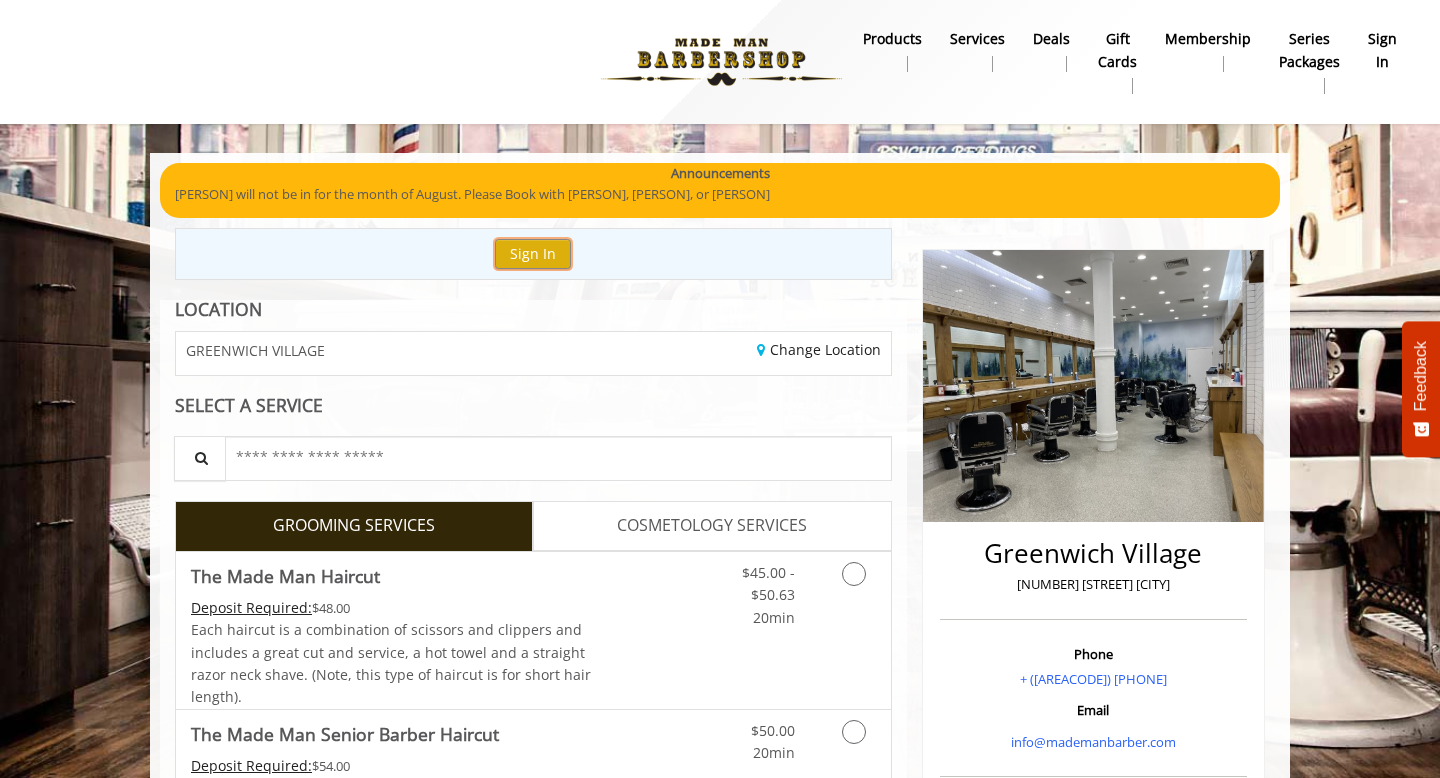 click on "Sign In" at bounding box center (533, 253) 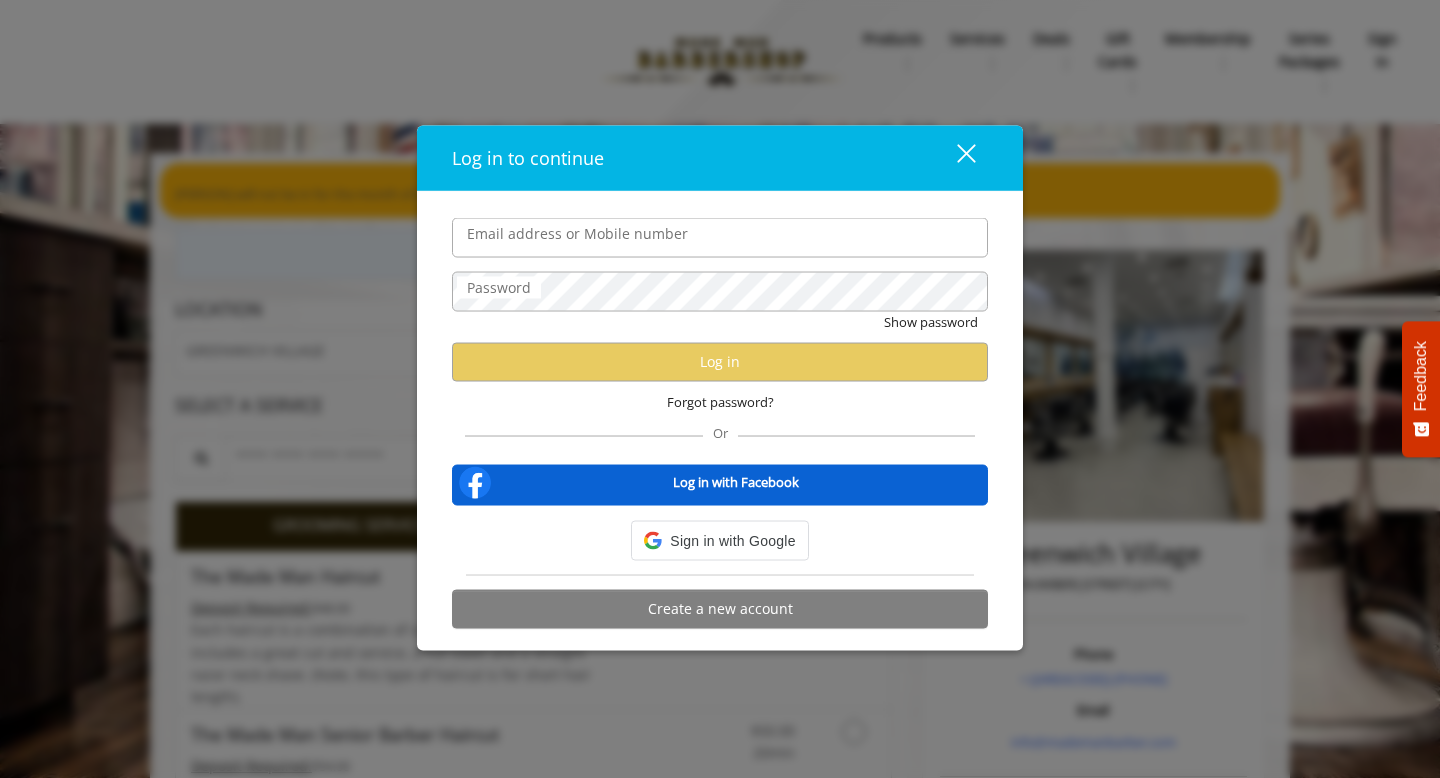 click on "Email address or Mobile number  Password  Show password   Log in Forgot password?  Or  Log in with Facebook Sign in with Google Sign in with Google. Opens in new tab  Create a new account" at bounding box center (720, 428) 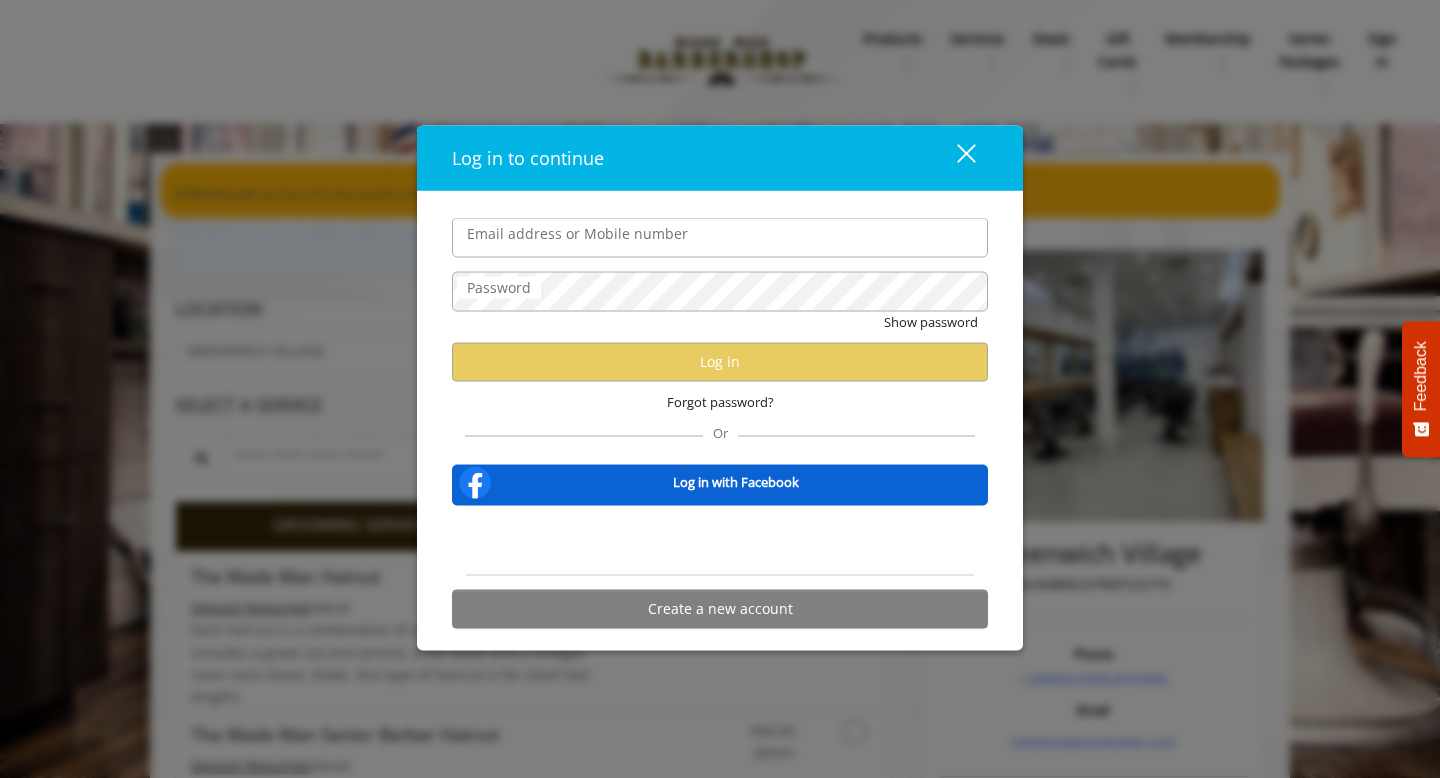 click on "Email address or Mobile number" at bounding box center [720, 238] 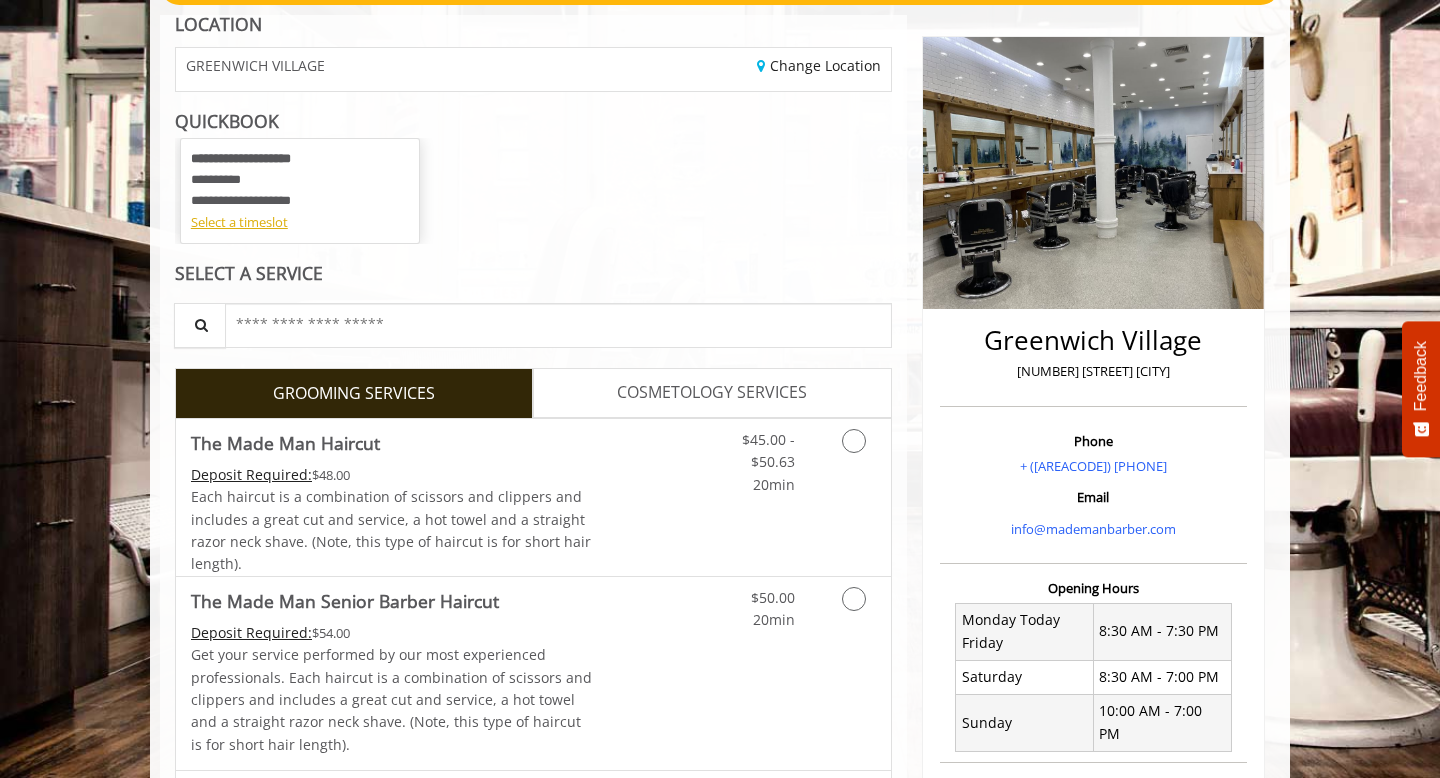 scroll, scrollTop: 350, scrollLeft: 0, axis: vertical 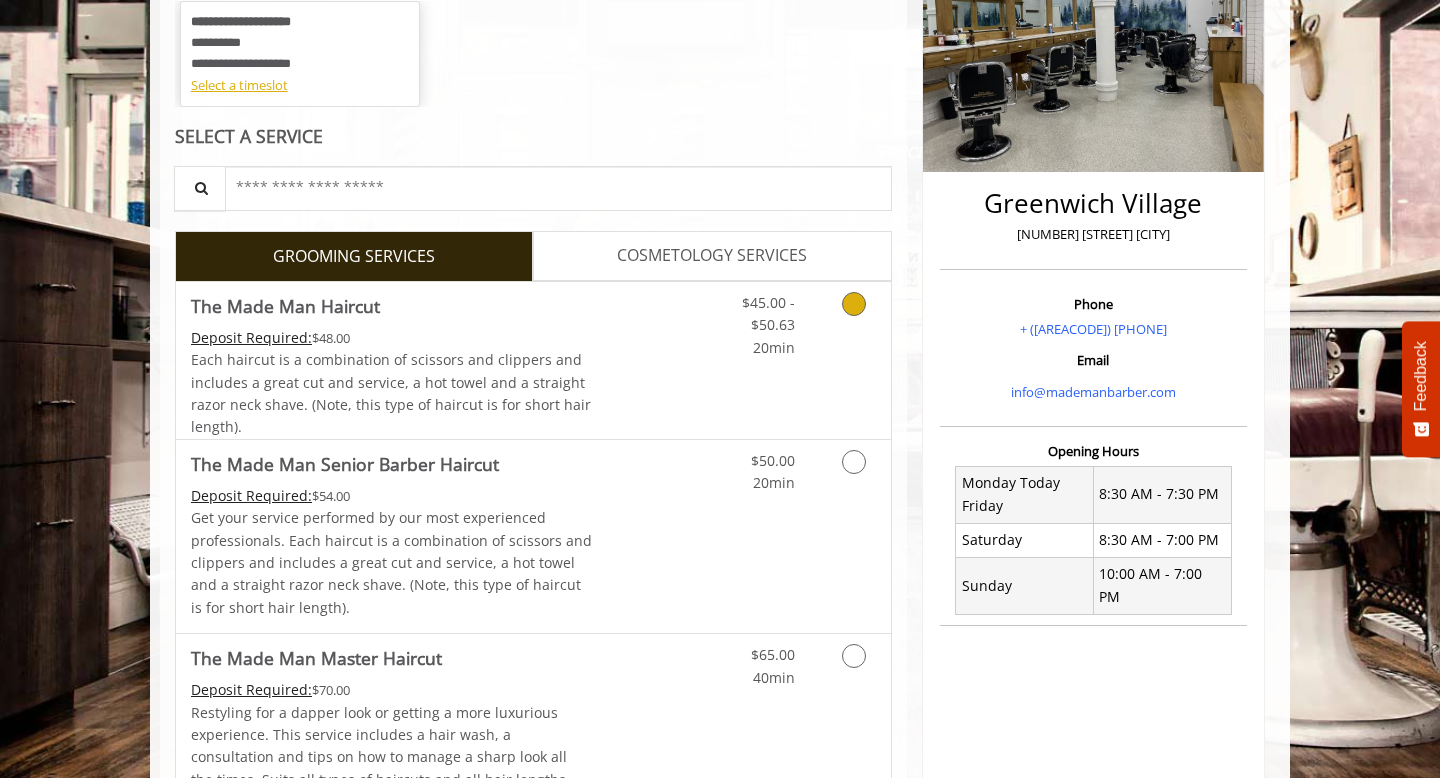 click on "Discounted Price" at bounding box center (652, 360) 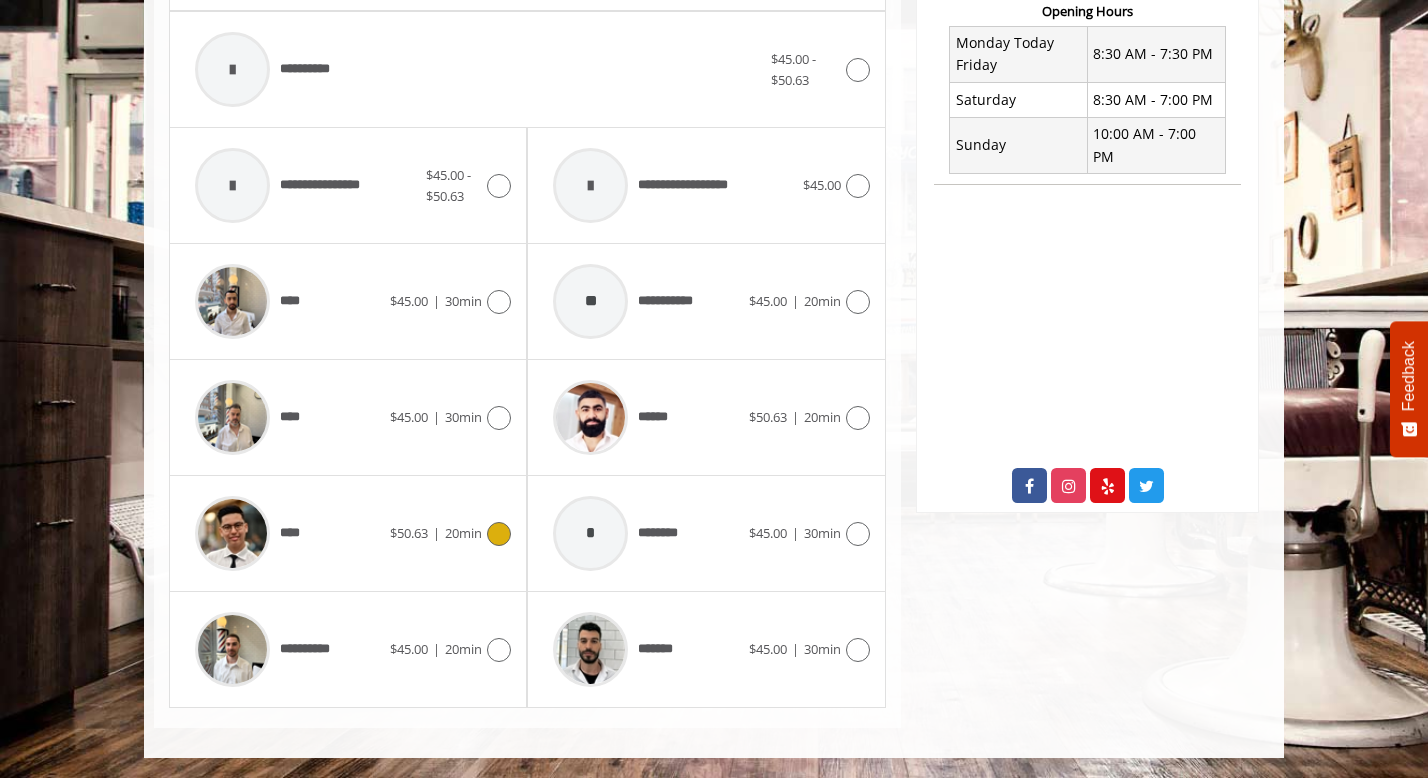 click at bounding box center [499, 534] 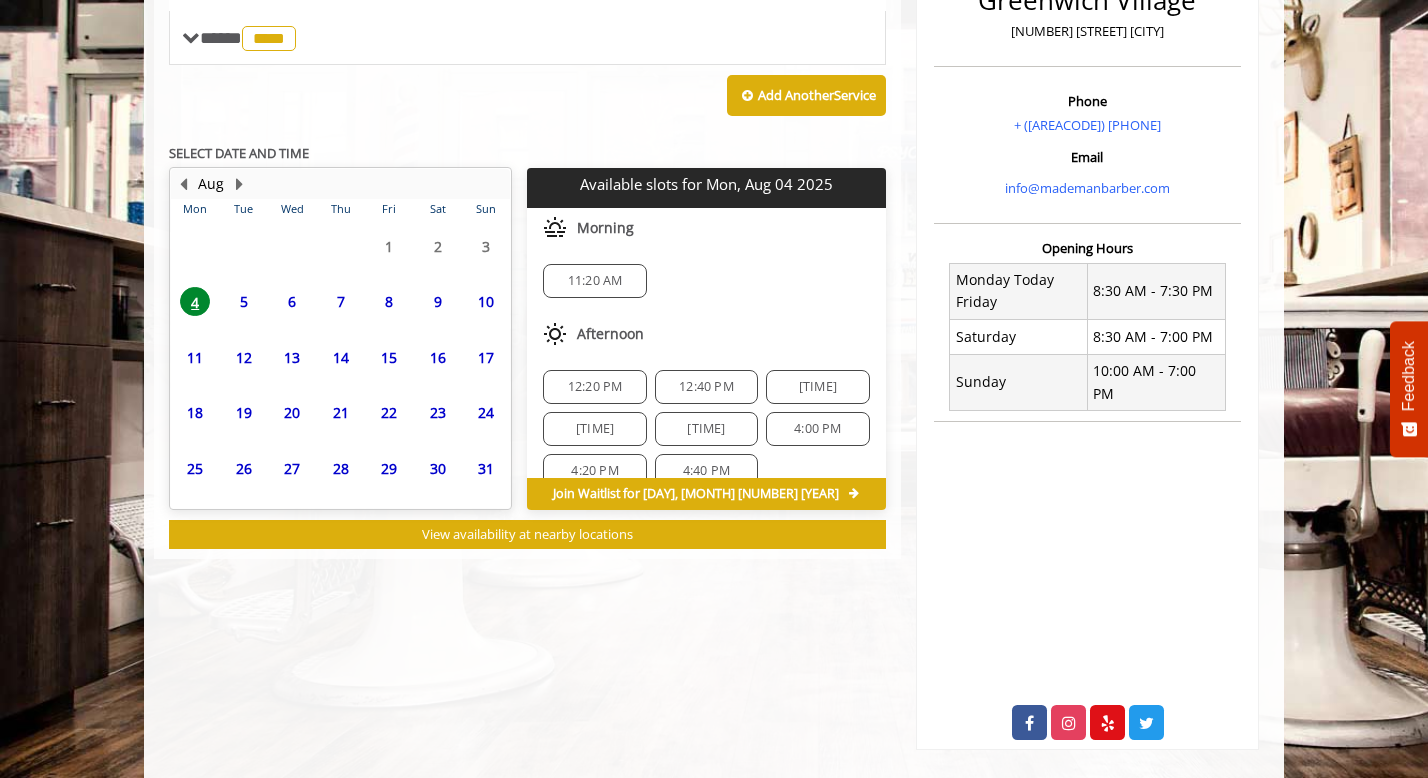 scroll, scrollTop: 566, scrollLeft: 0, axis: vertical 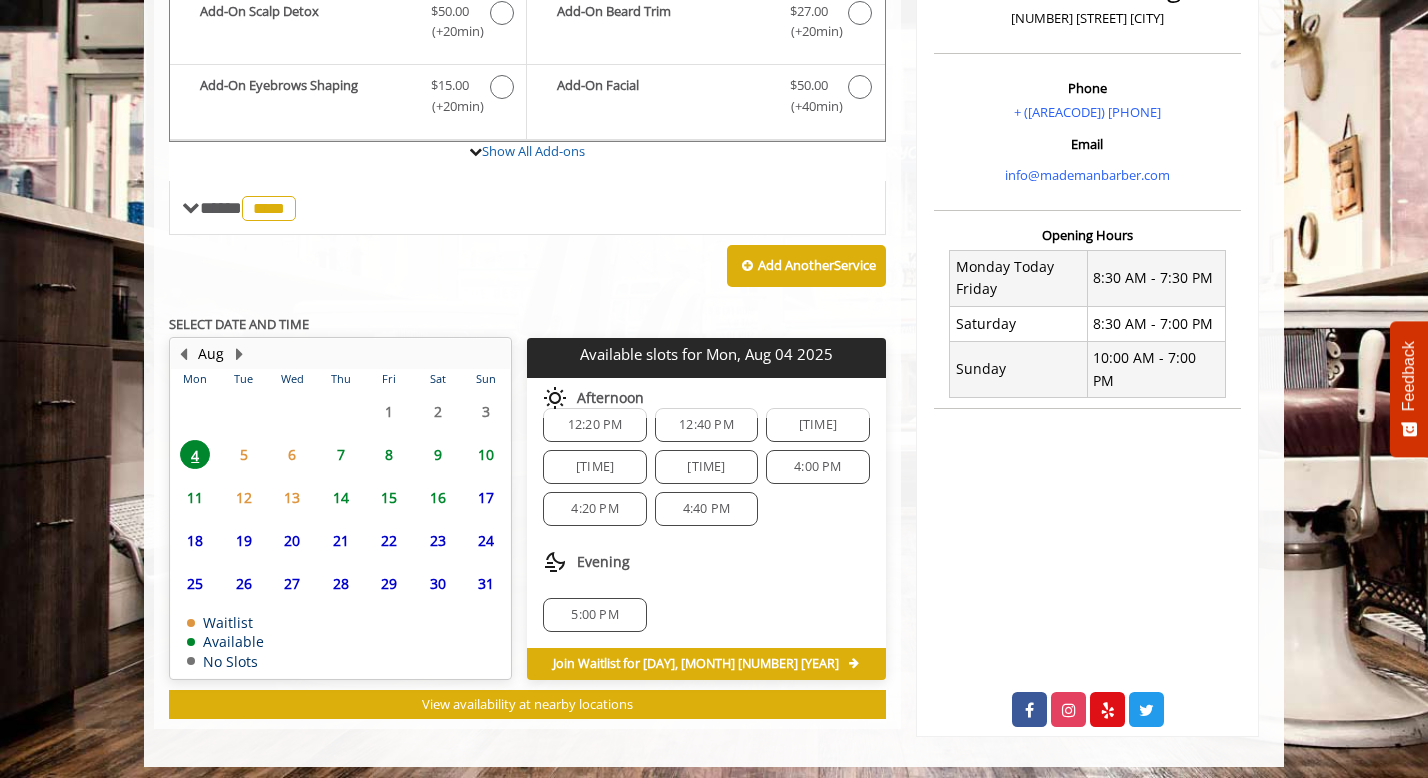 click on "5:00 PM" 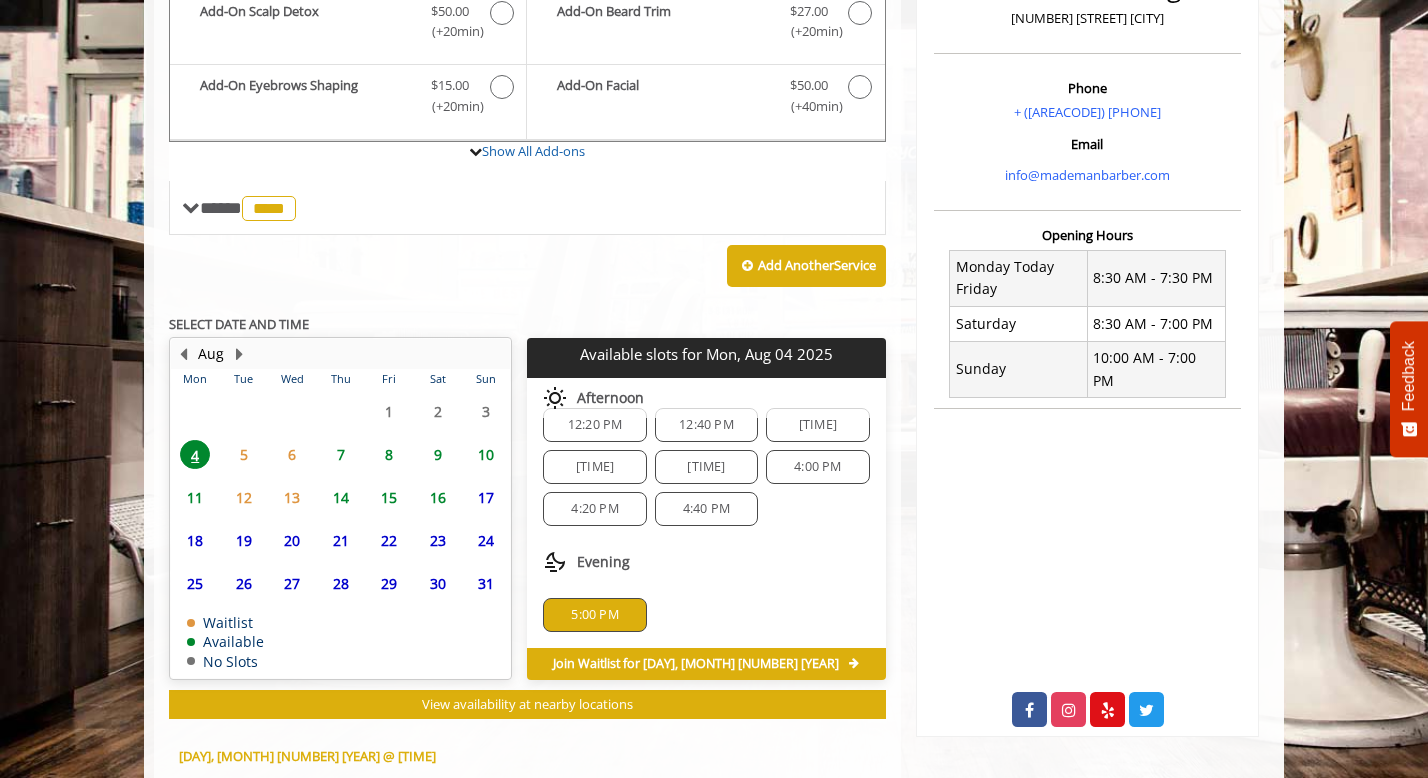 scroll, scrollTop: 927, scrollLeft: 0, axis: vertical 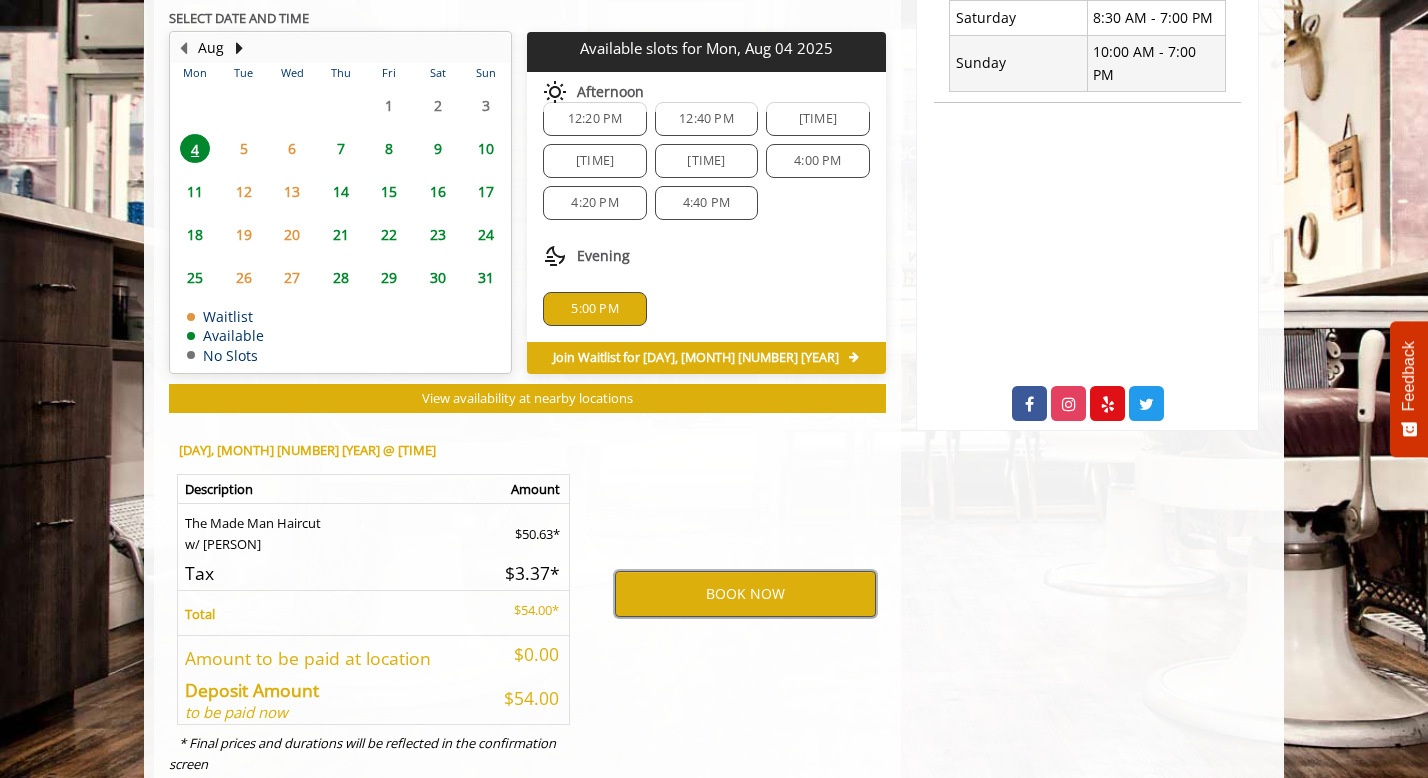click on "BOOK NOW" at bounding box center (745, 594) 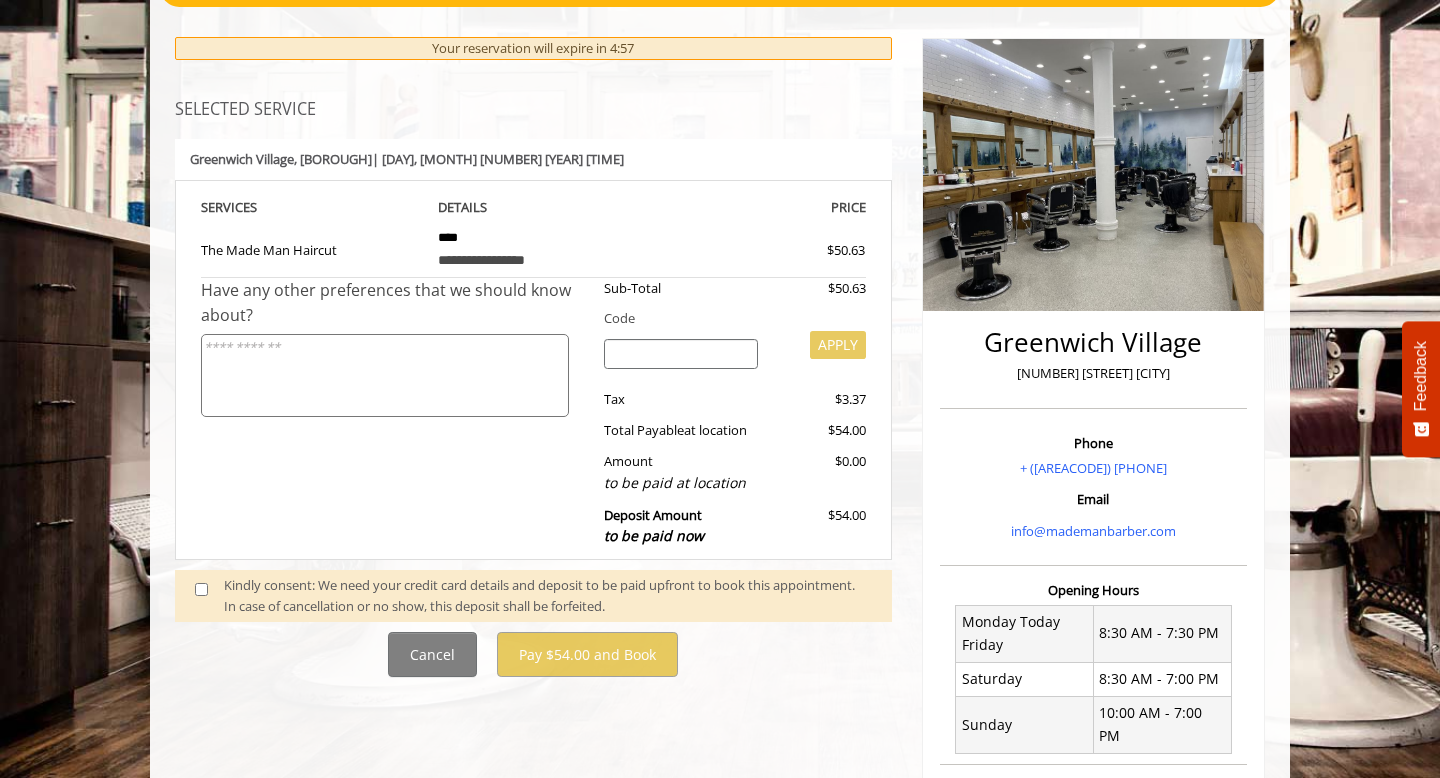 scroll, scrollTop: 214, scrollLeft: 0, axis: vertical 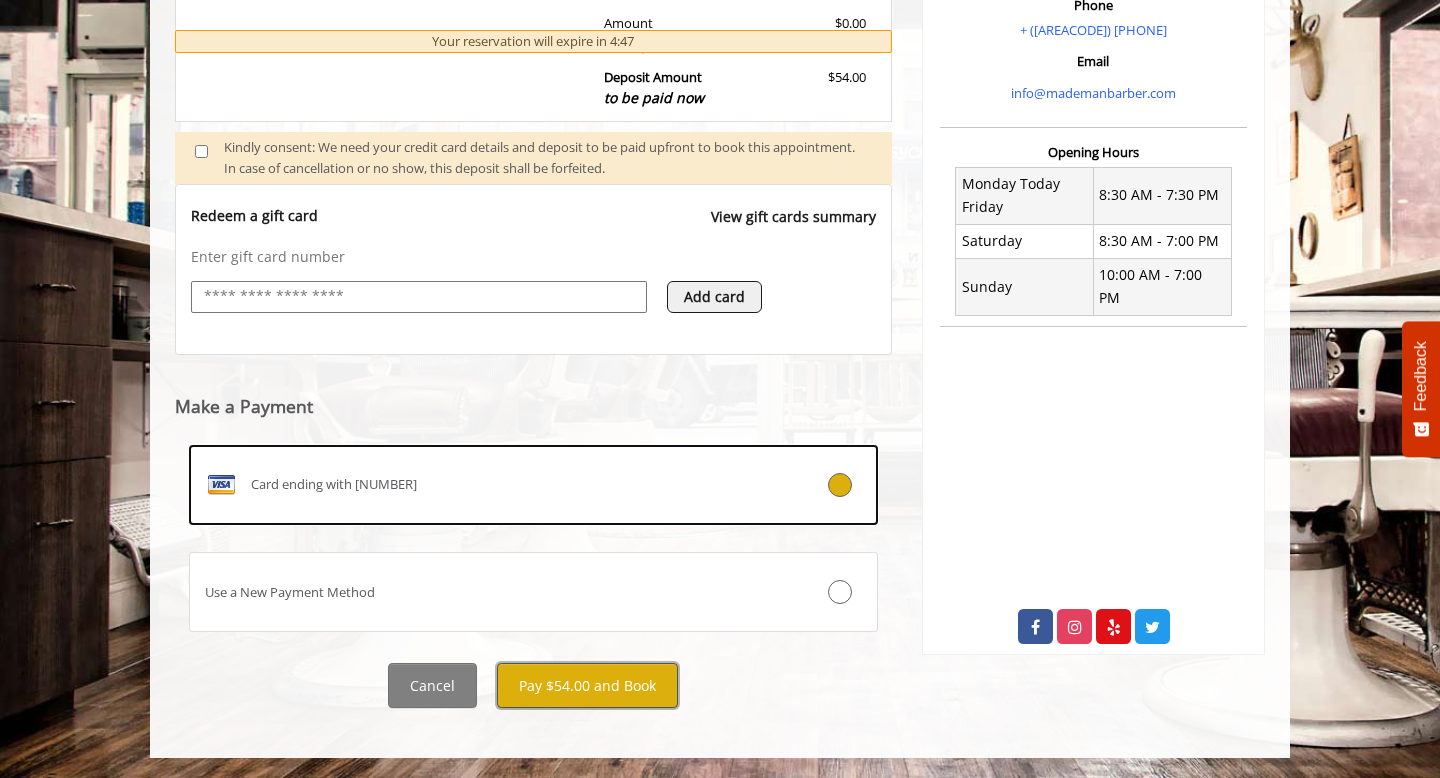click on "Pay $54.00 and Book" at bounding box center (587, 685) 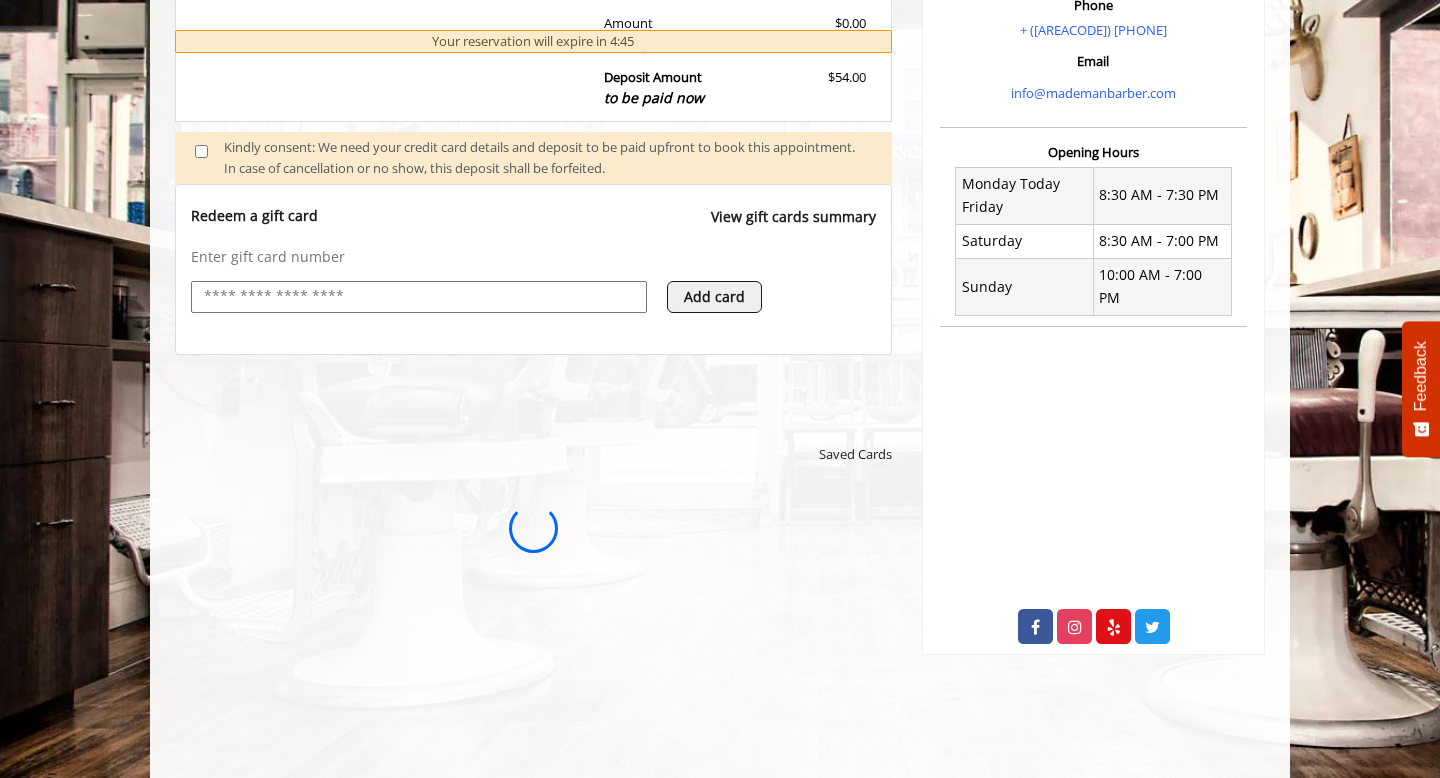 scroll, scrollTop: 0, scrollLeft: 0, axis: both 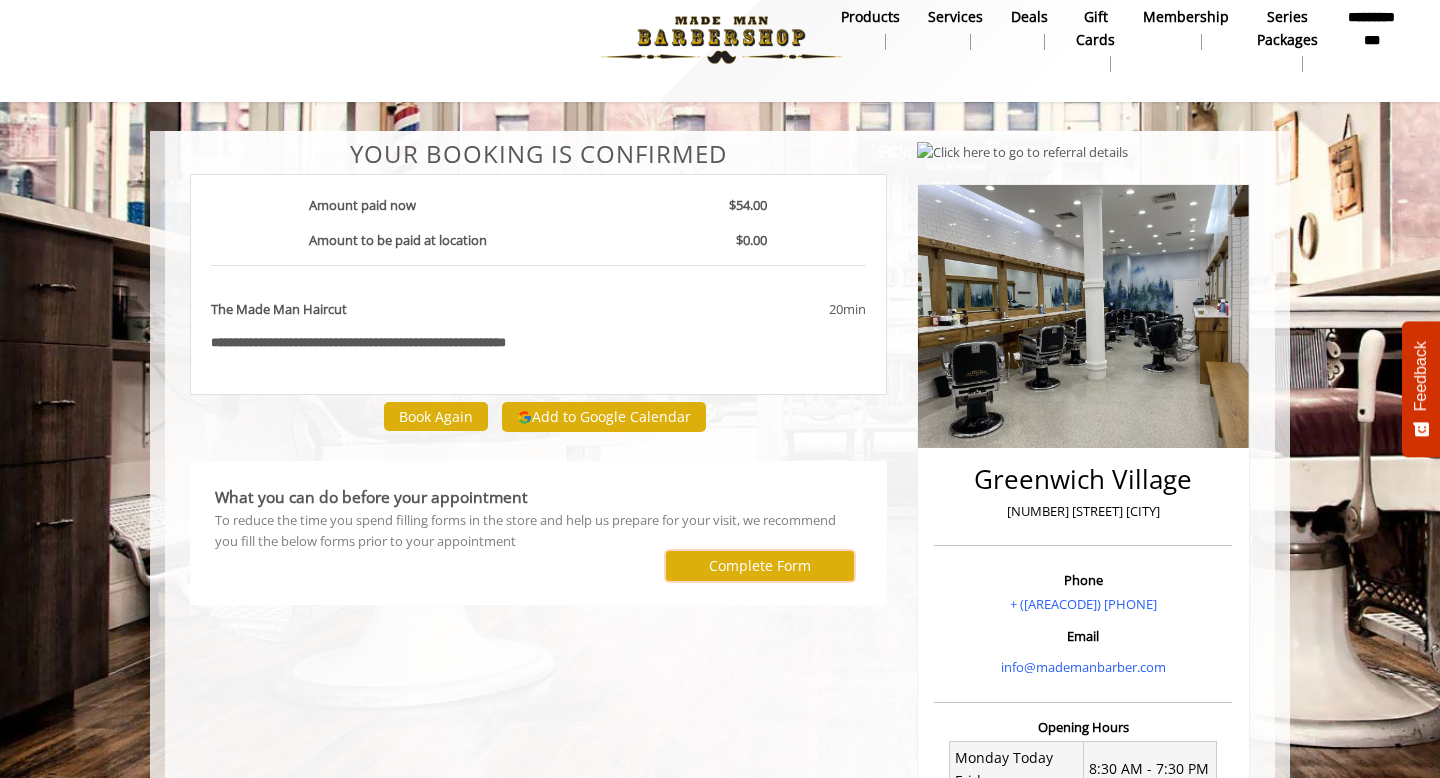 click on "Complete Form" at bounding box center (760, 565) 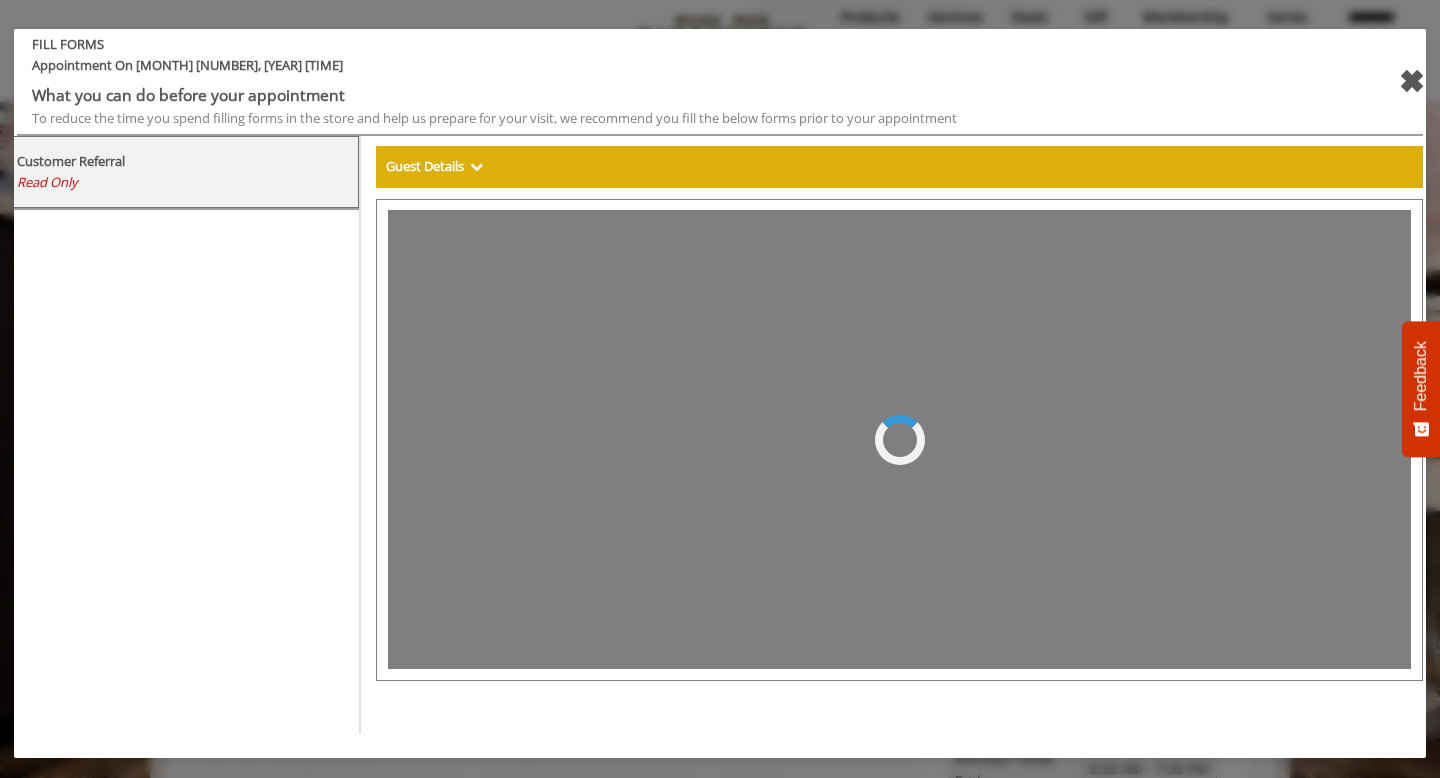 scroll, scrollTop: 0, scrollLeft: 0, axis: both 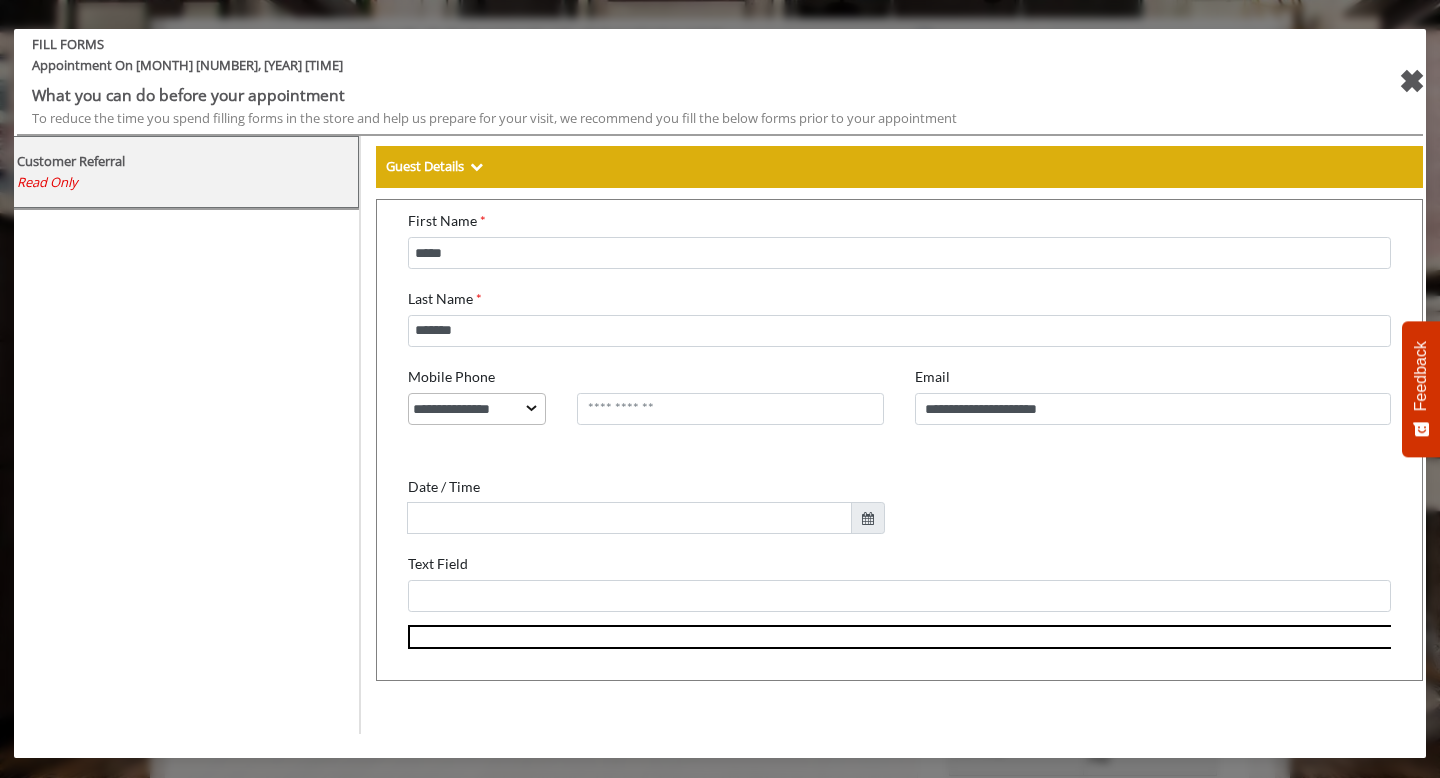 click on "FILL FORMS  Appointment On August 4, 2025 5:00 PM   What you can do before your appointment    To reduce the time you spend filling forms in the store and help us prepare for your visit, we recommend you fill the below forms prior to your appointment  ✖ Customer Referral   Read Only   Guest Details      FILL FORMS dialog end" at bounding box center (720, 389) 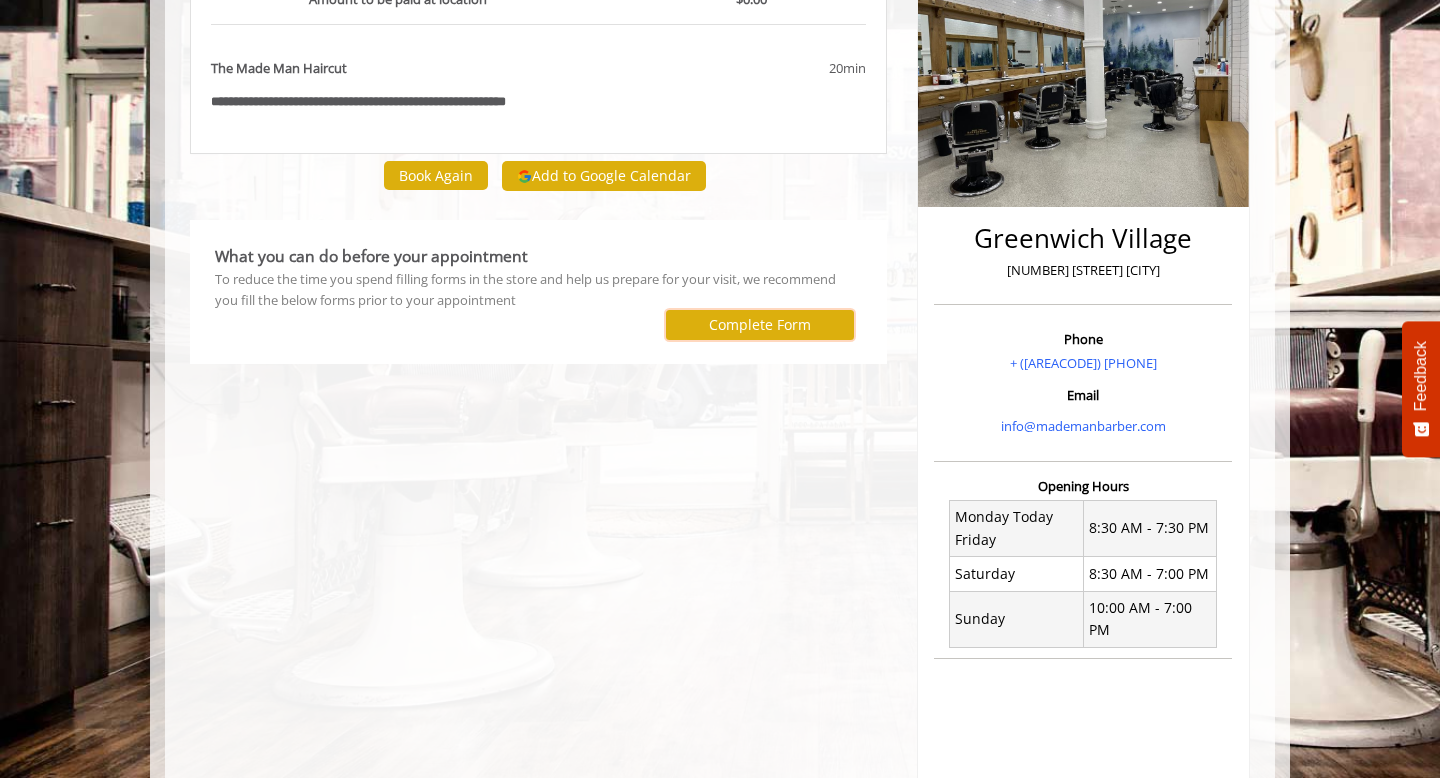 scroll, scrollTop: 0, scrollLeft: 0, axis: both 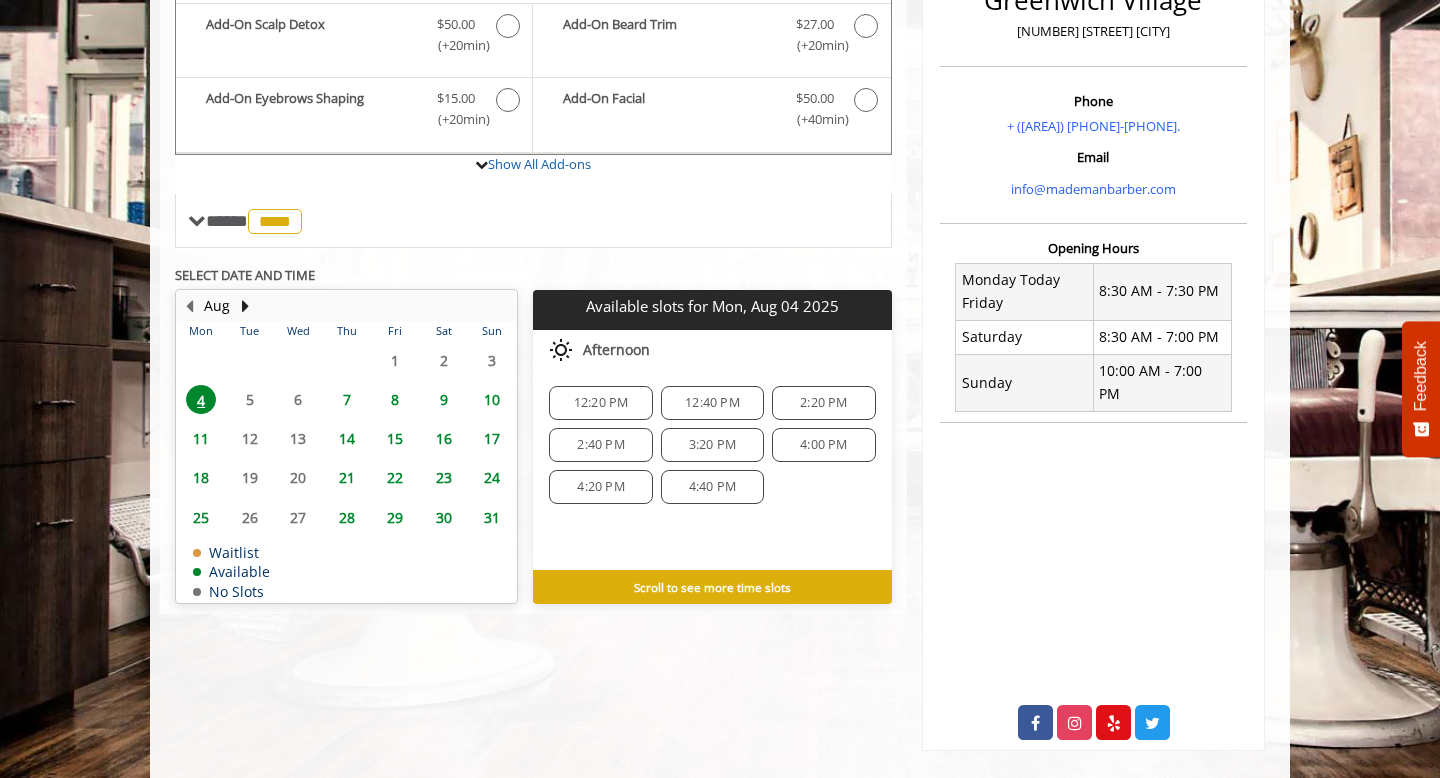 click on "4:20 PM" 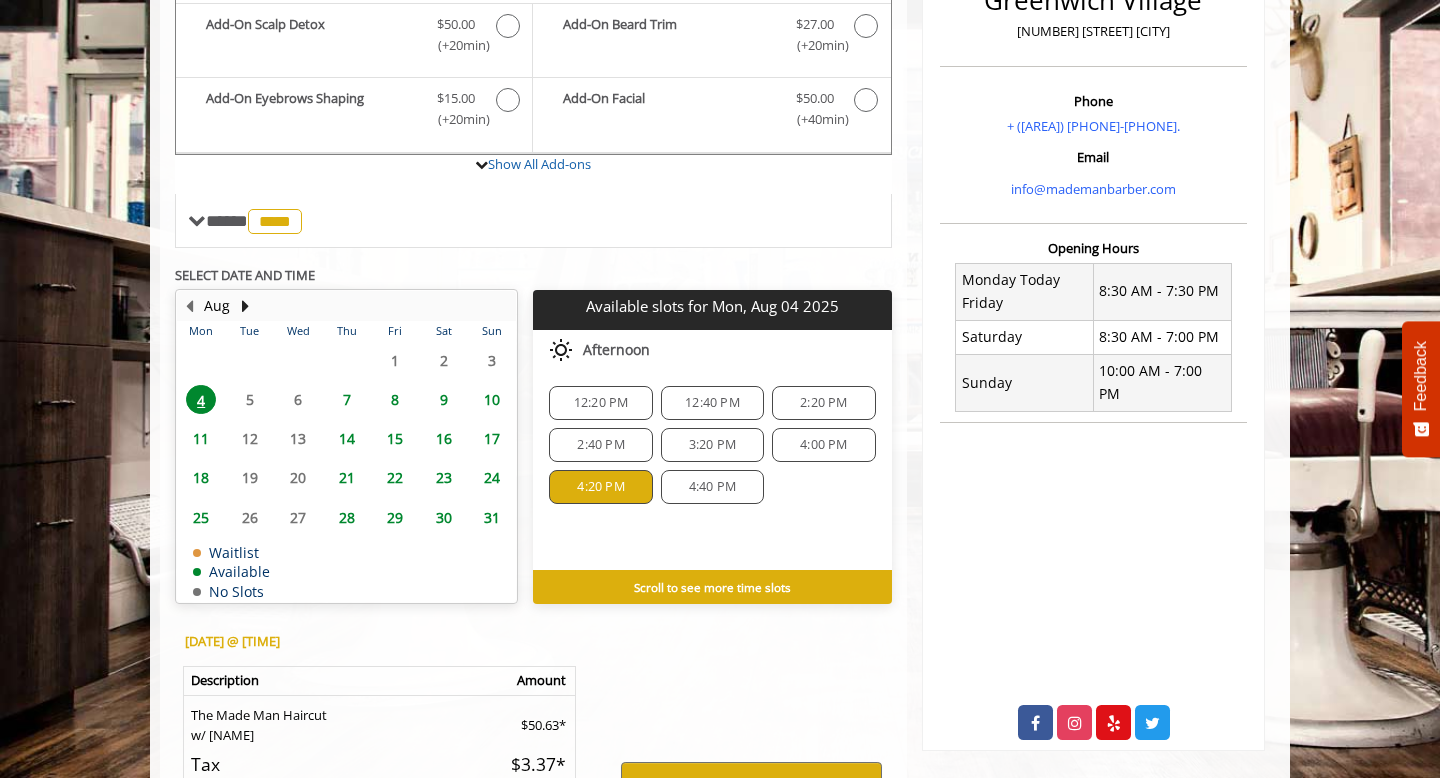 scroll, scrollTop: 800, scrollLeft: 0, axis: vertical 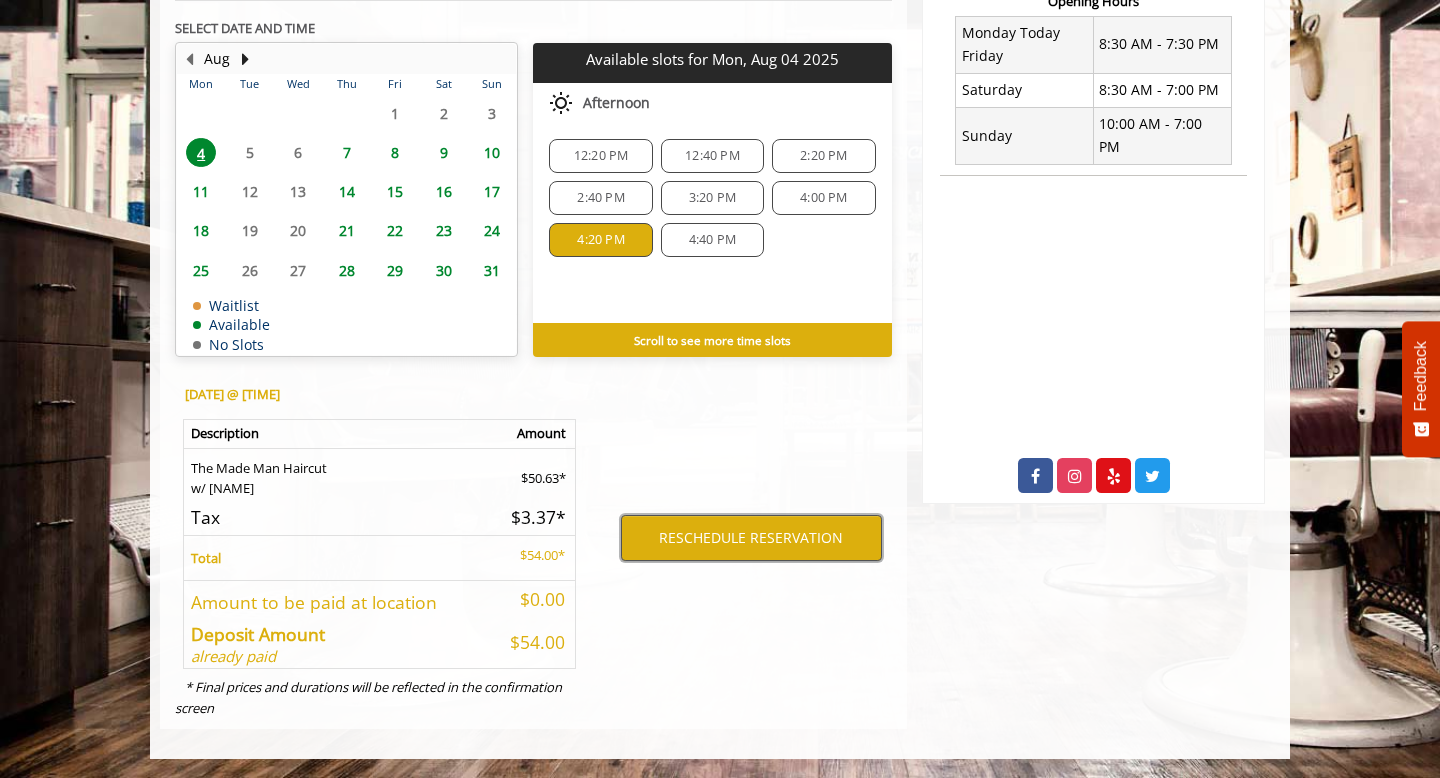 click on "RESCHEDULE RESERVATION" at bounding box center [751, 538] 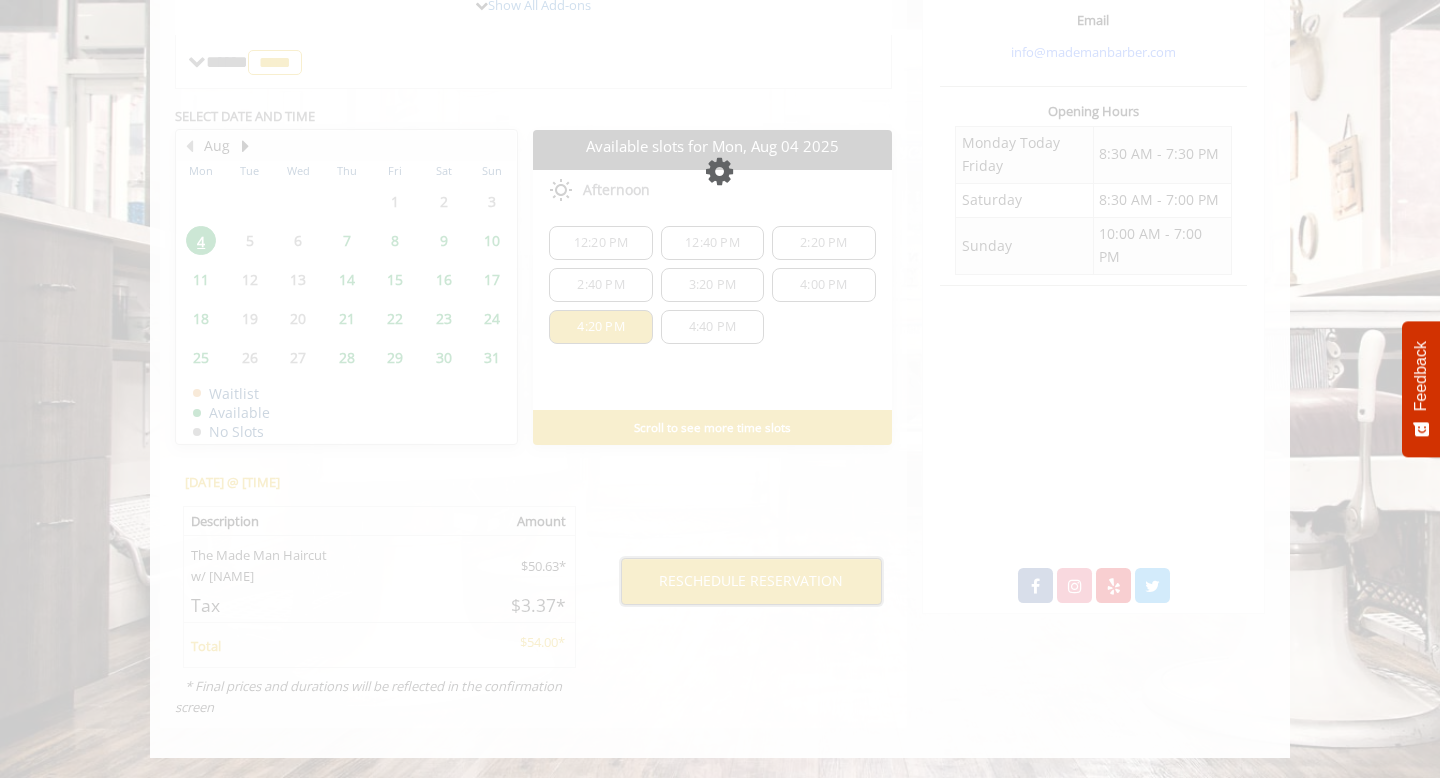 scroll, scrollTop: 689, scrollLeft: 0, axis: vertical 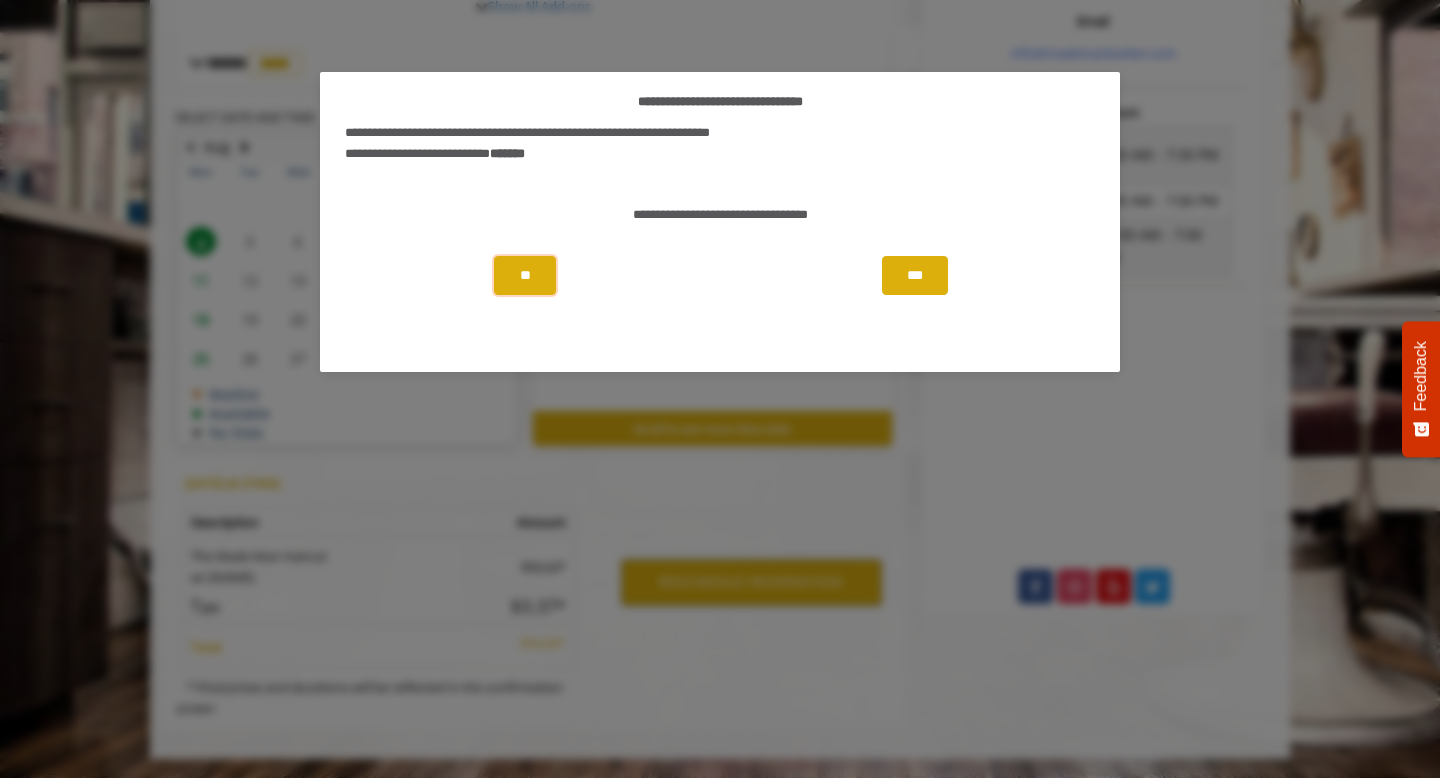 click on "**" at bounding box center [525, 275] 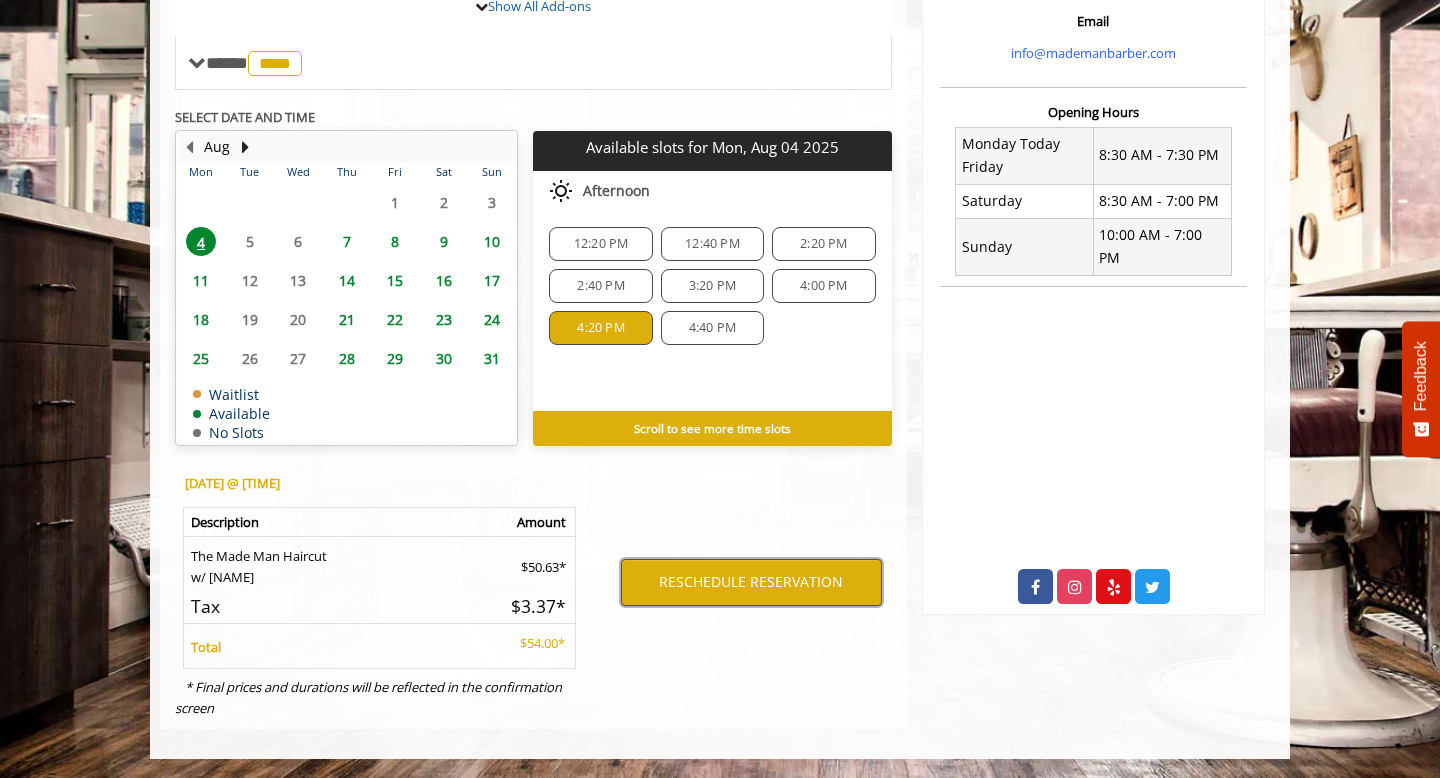 click on "RESCHEDULE RESERVATION" at bounding box center (751, 582) 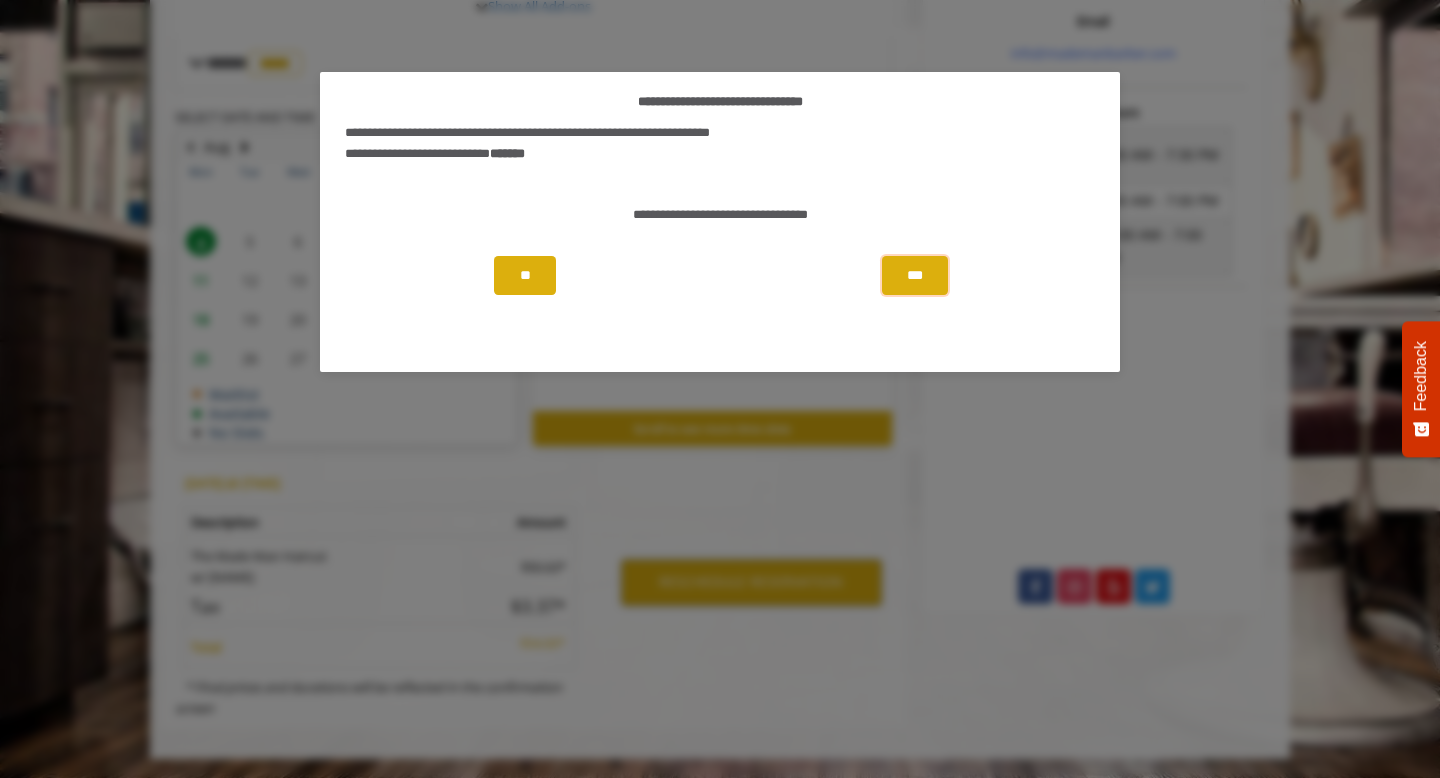 click on "***" at bounding box center [915, 275] 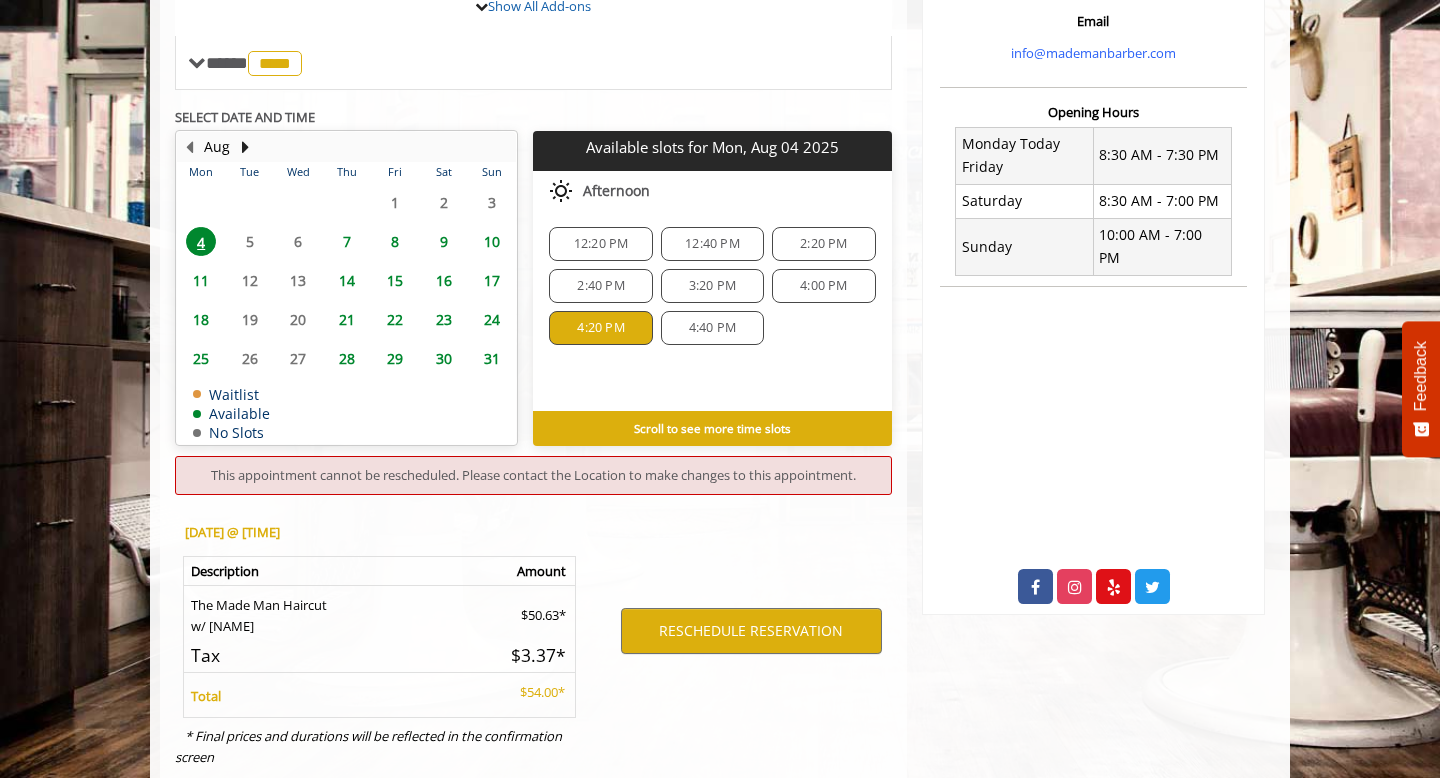 click on "4:40 PM" 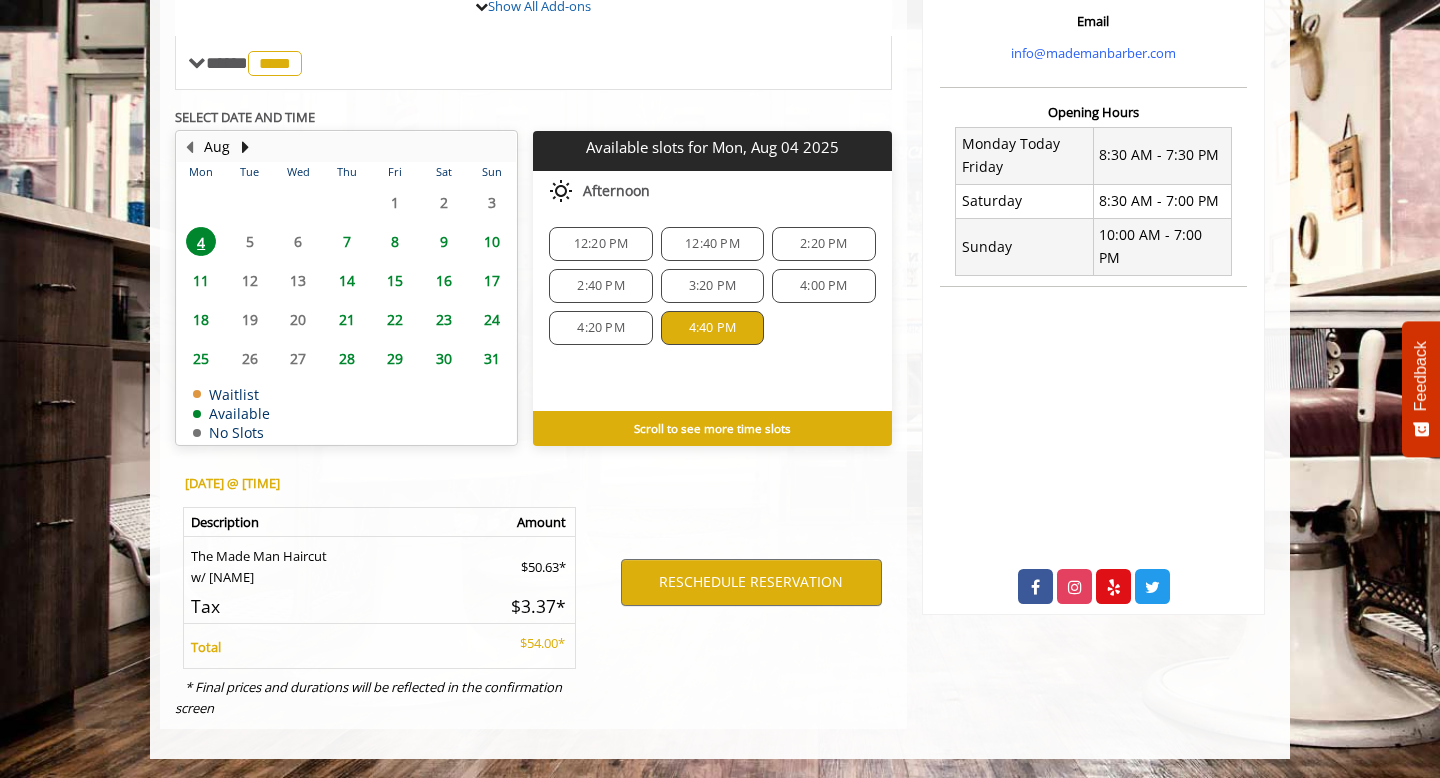 click on "4:00 PM" 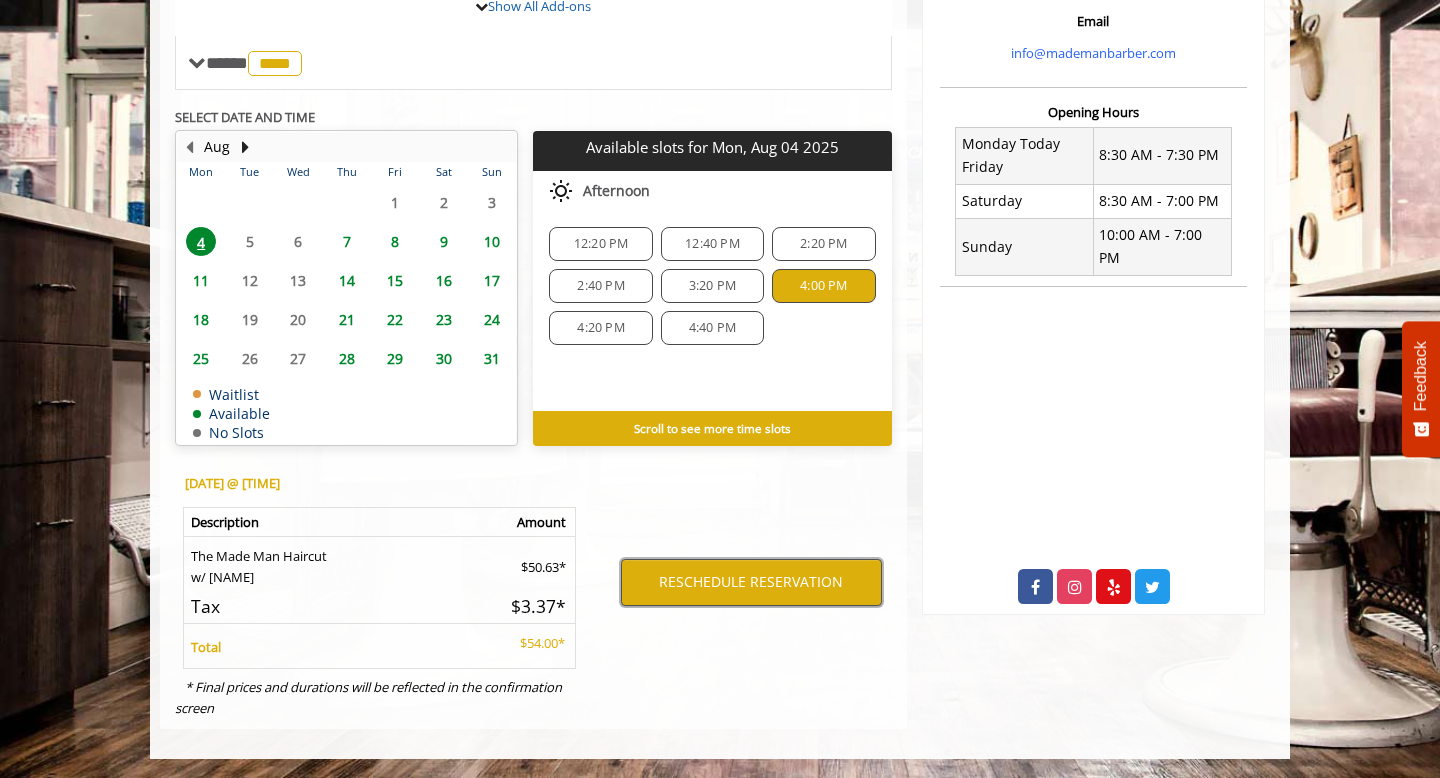 click on "RESCHEDULE RESERVATION" at bounding box center (751, 582) 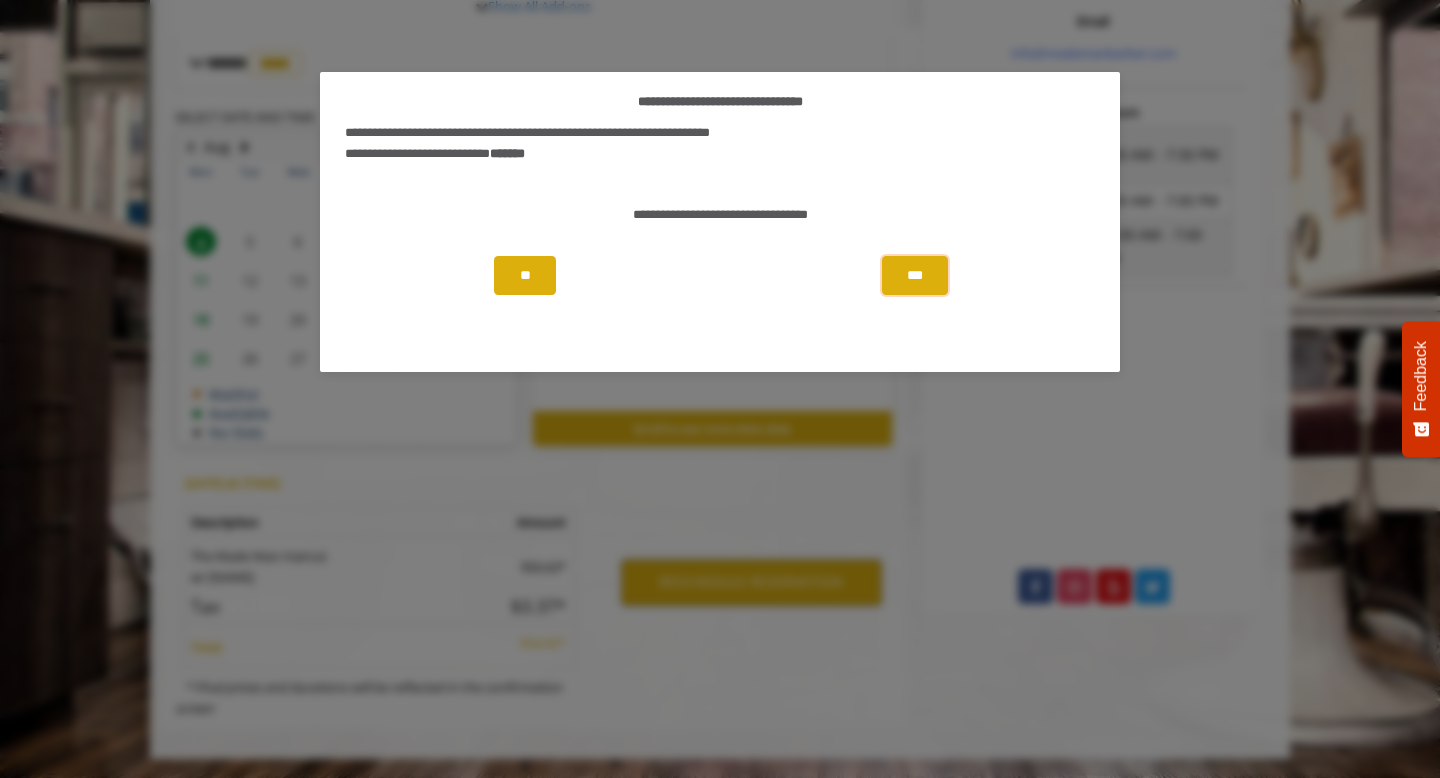 click on "***" at bounding box center [915, 275] 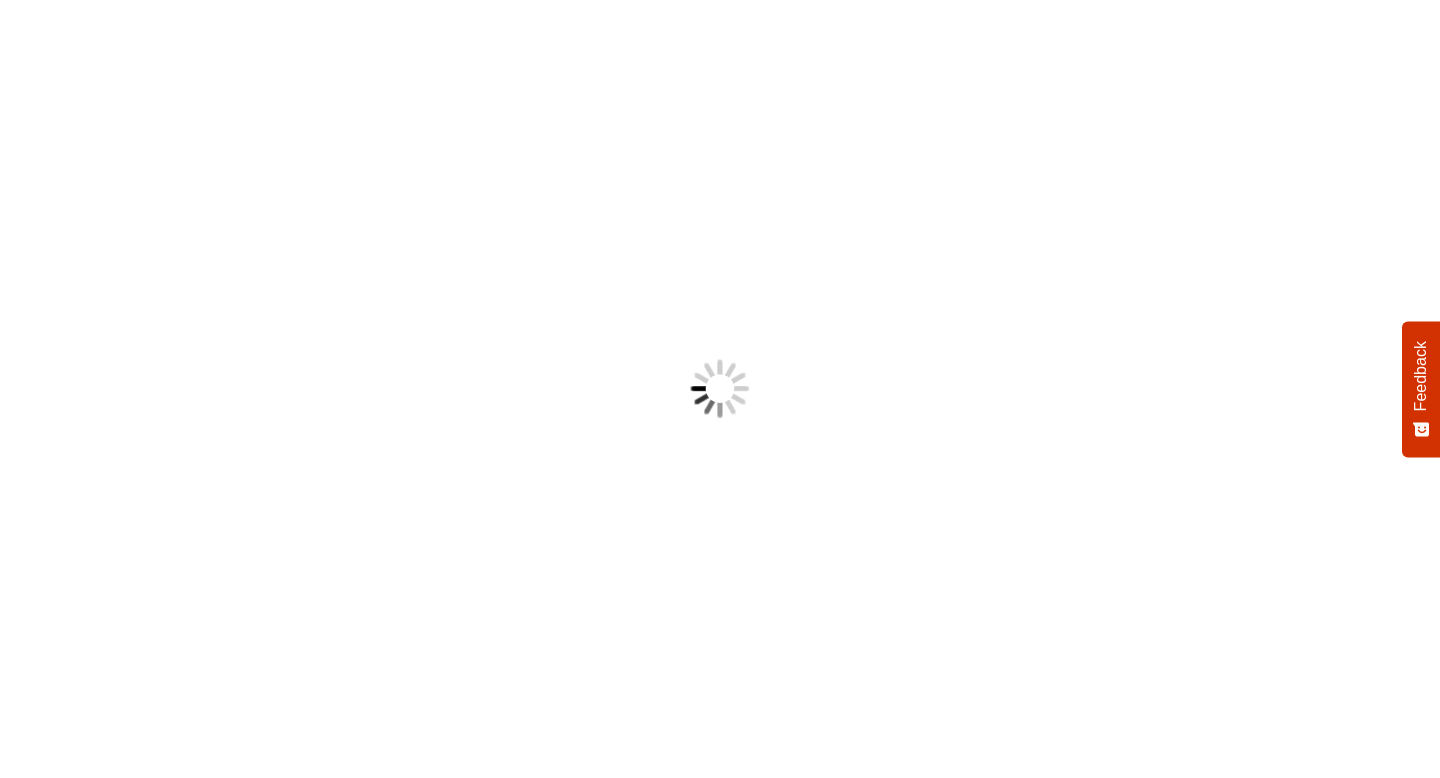 scroll, scrollTop: 0, scrollLeft: 0, axis: both 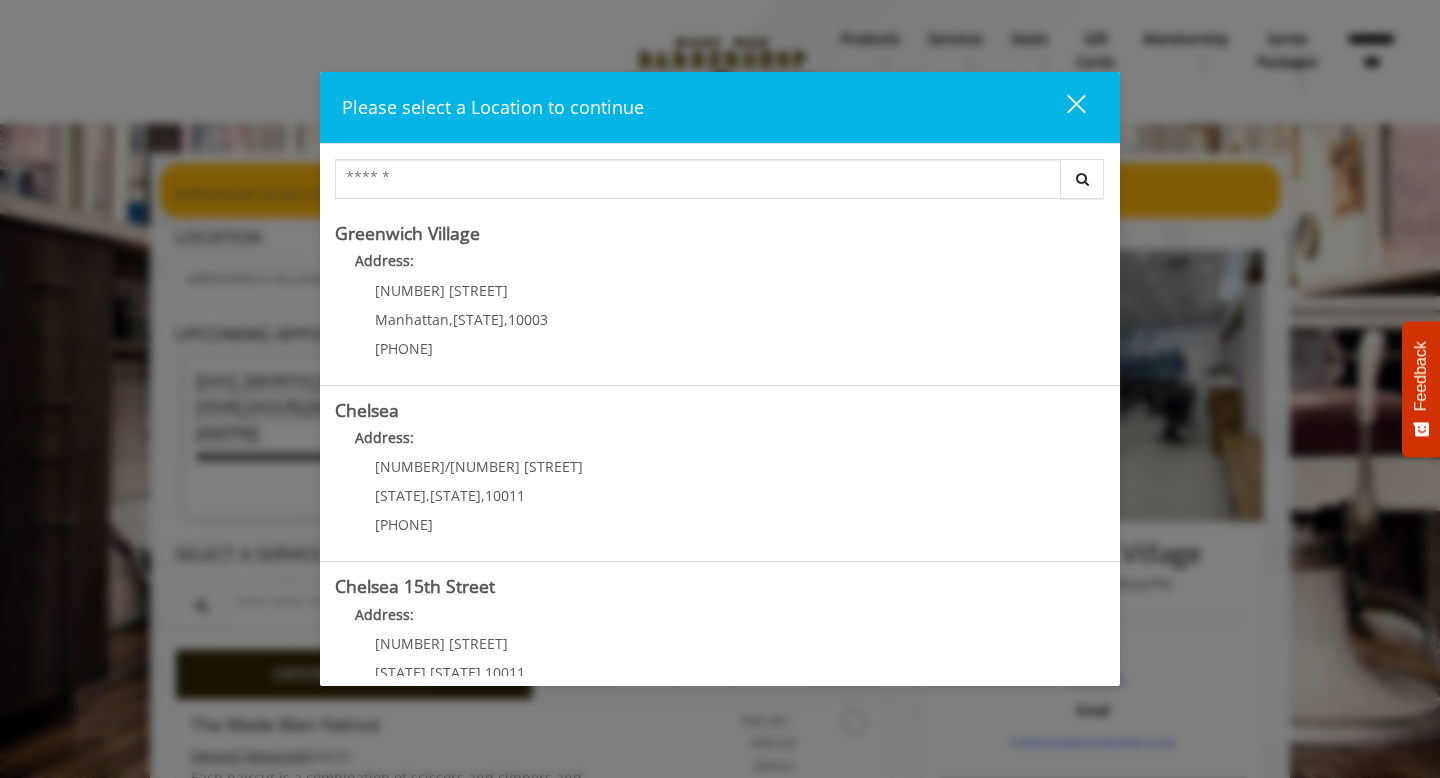 click on "close" at bounding box center (1064, 107) 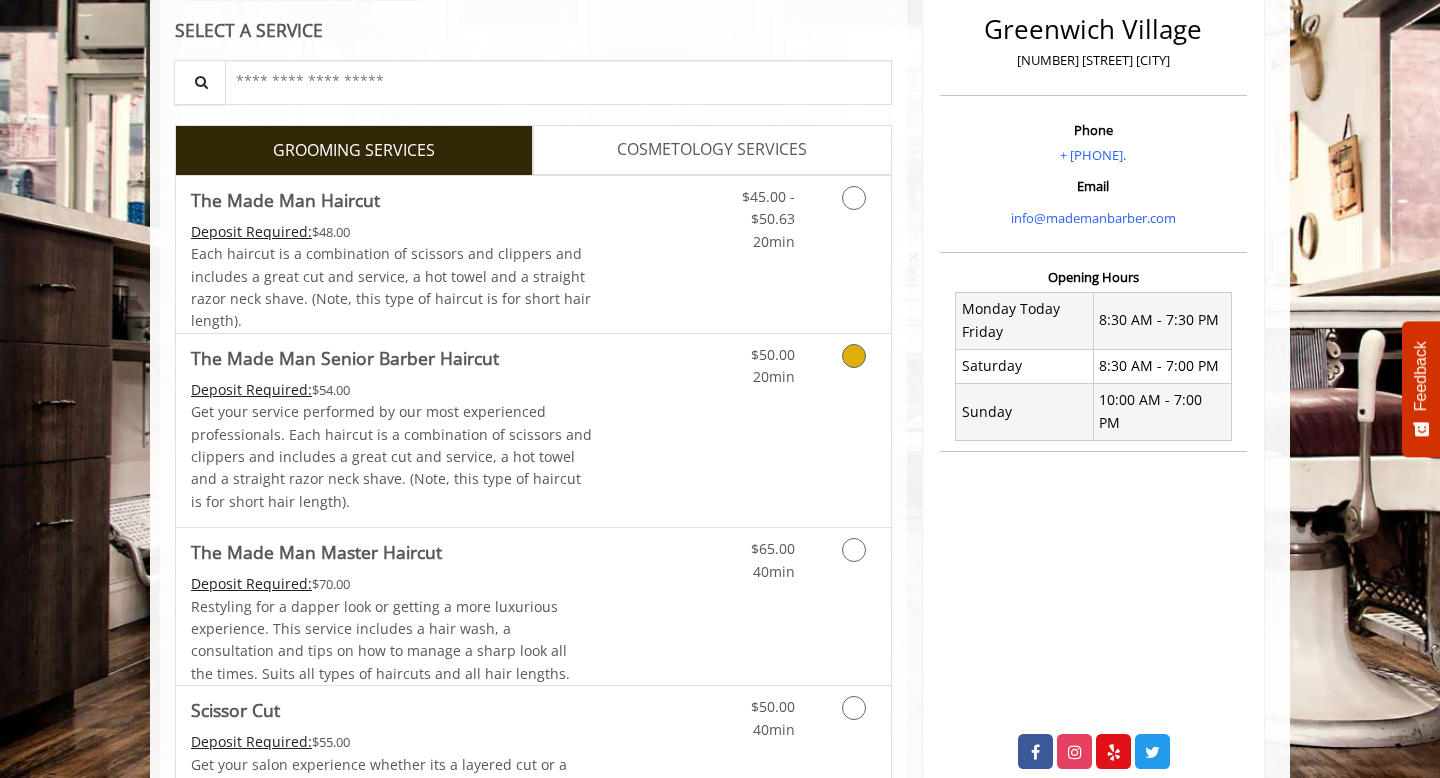 scroll, scrollTop: 794, scrollLeft: 0, axis: vertical 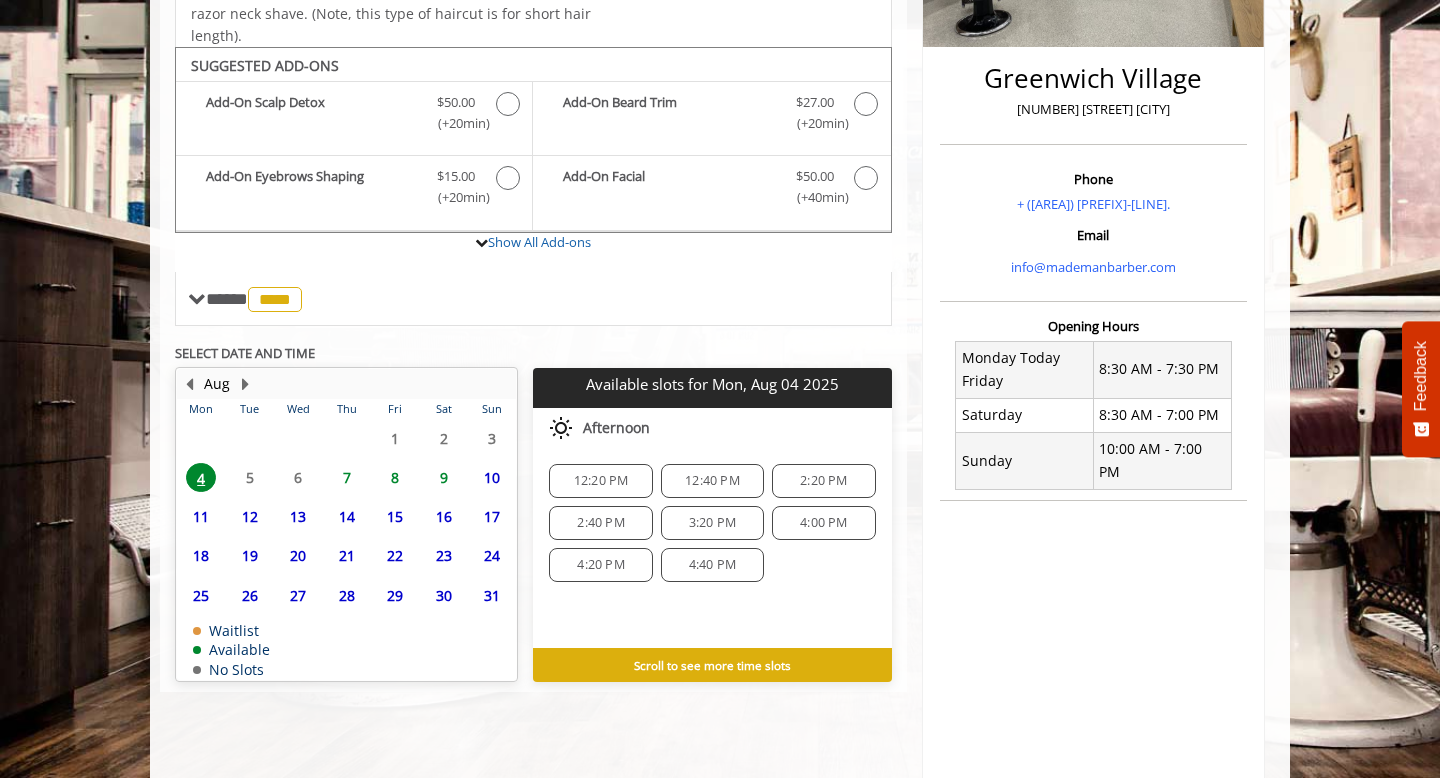 click on "4:20 PM" 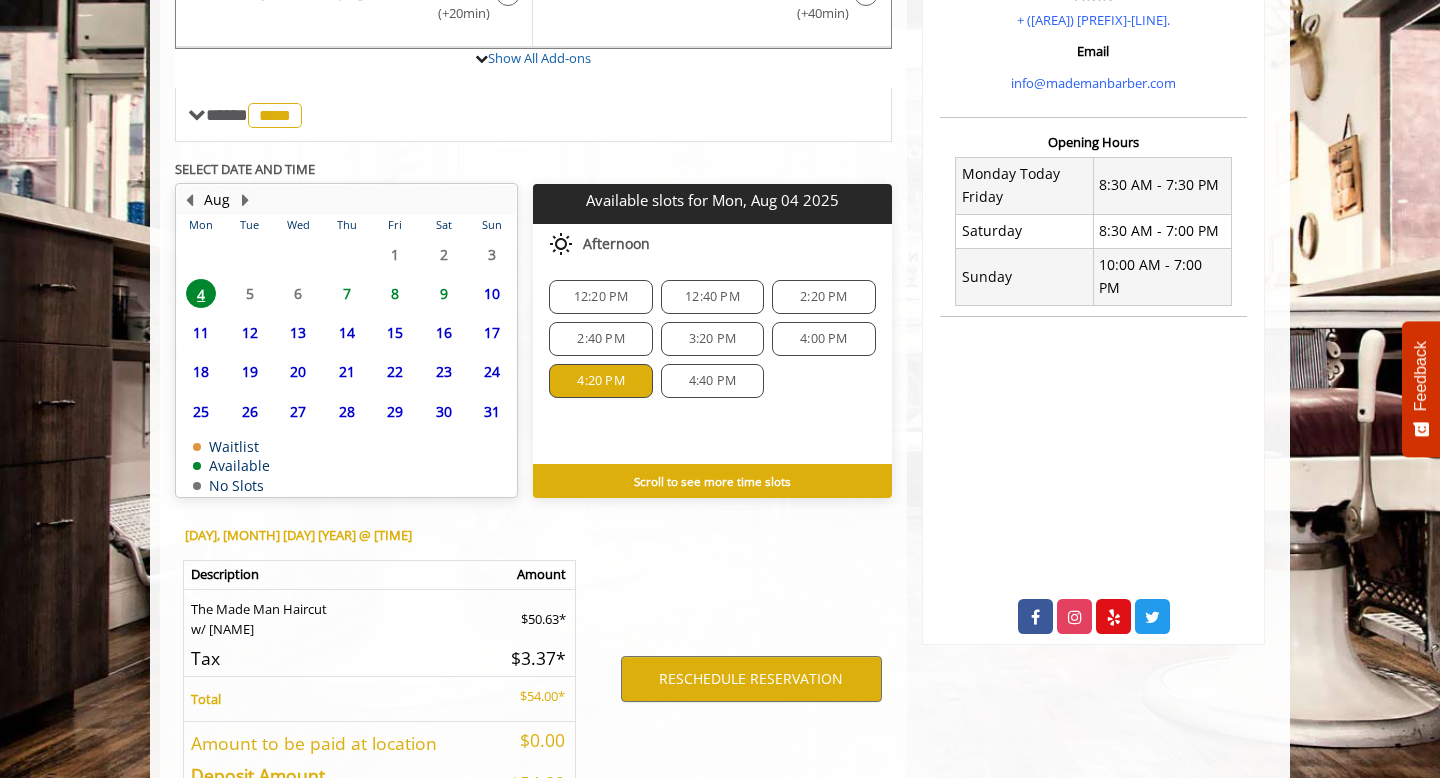 scroll, scrollTop: 800, scrollLeft: 0, axis: vertical 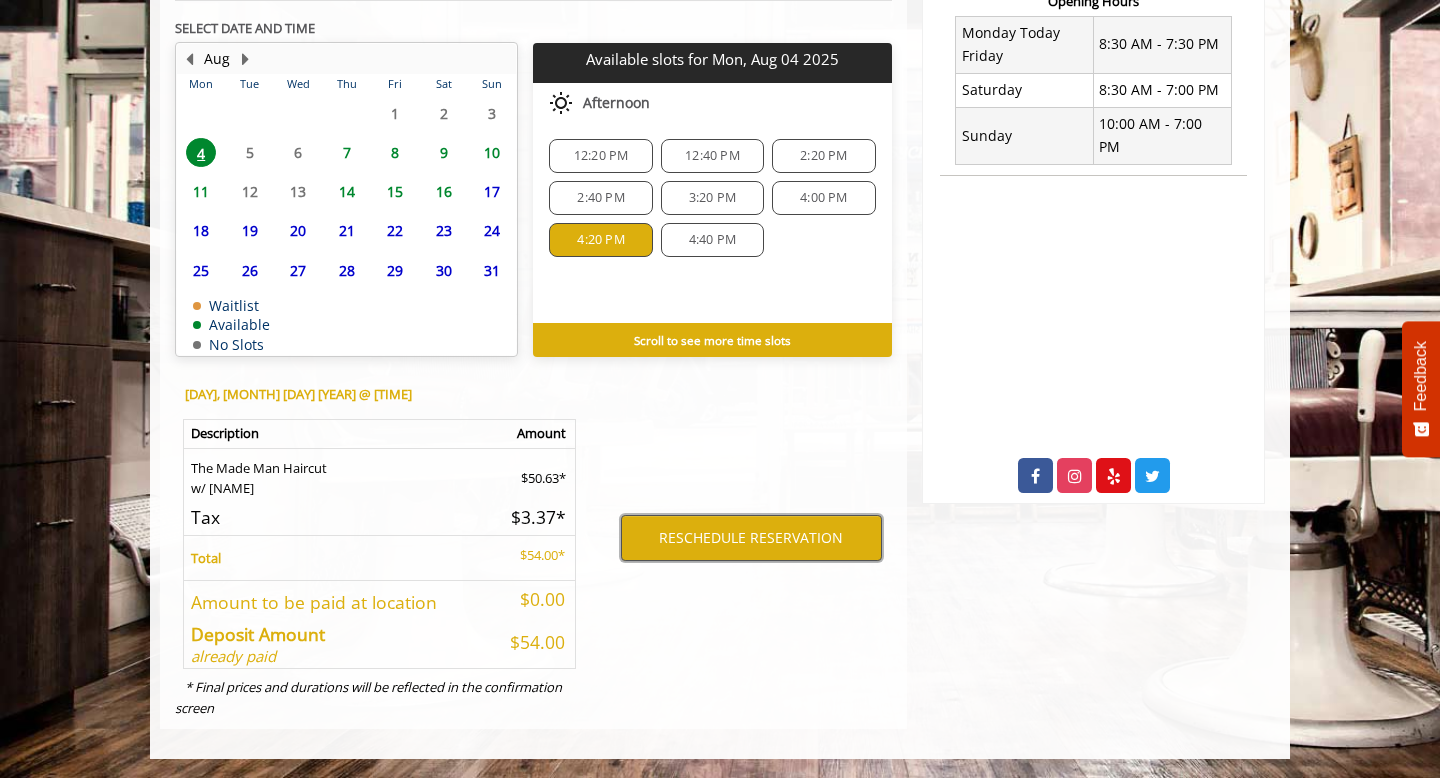 click on "RESCHEDULE RESERVATION" at bounding box center [751, 538] 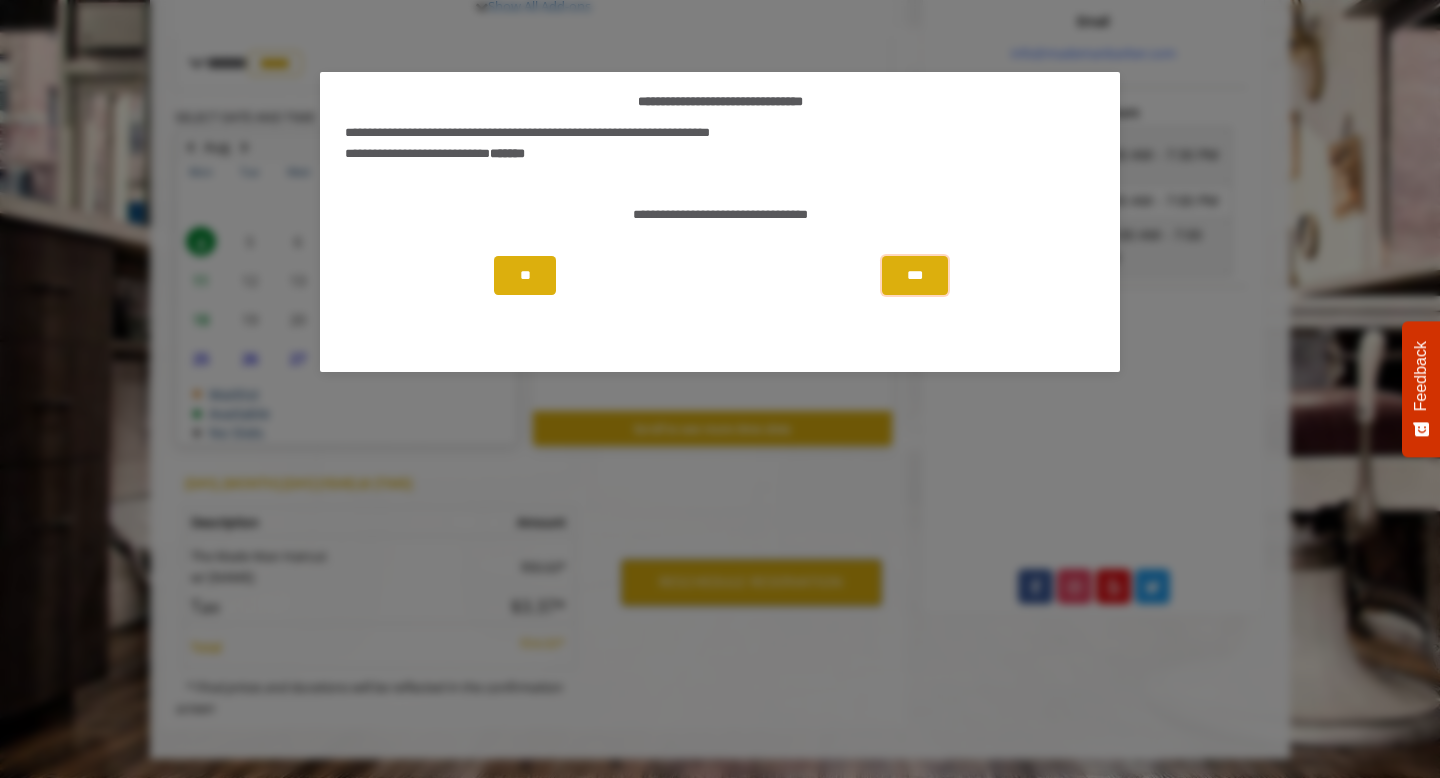 click on "***" at bounding box center [915, 275] 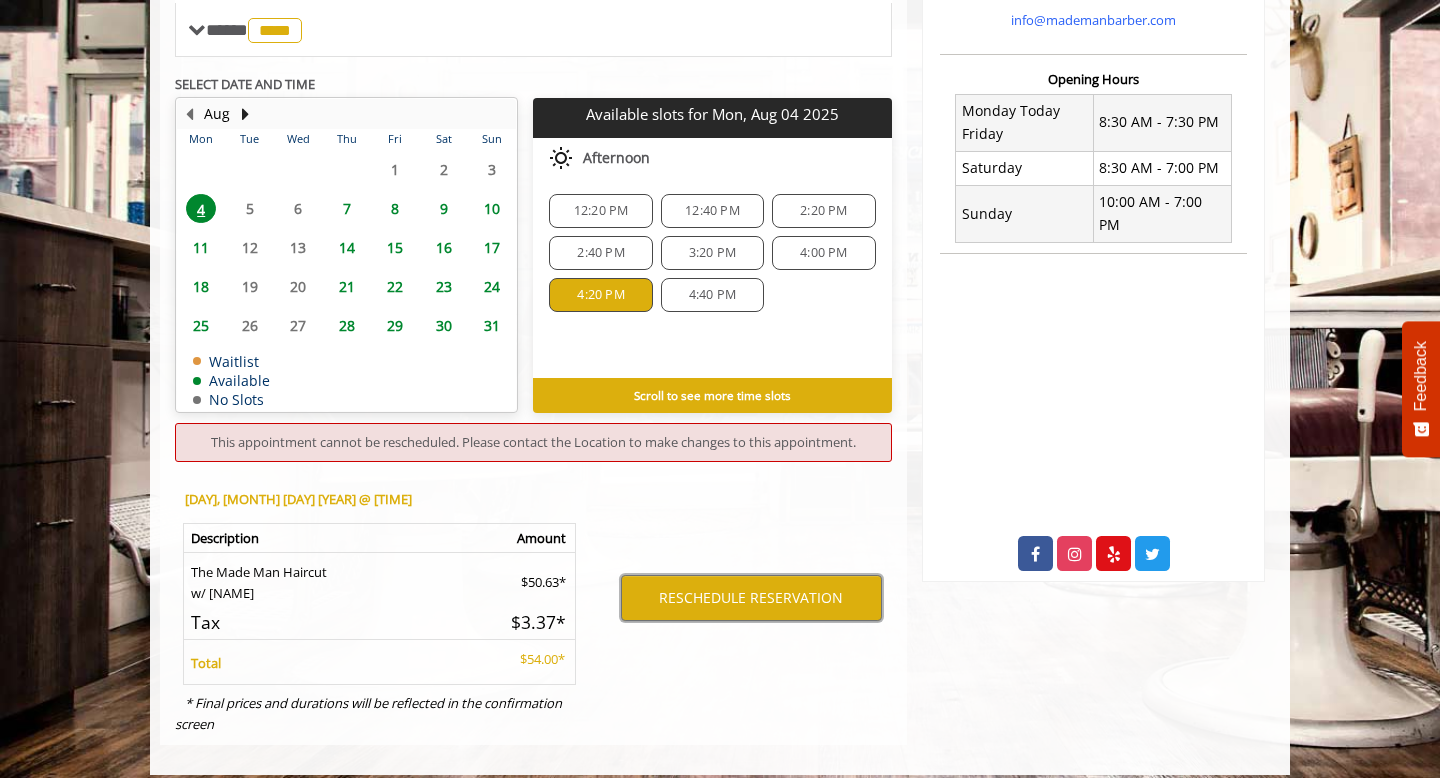 scroll, scrollTop: 738, scrollLeft: 0, axis: vertical 